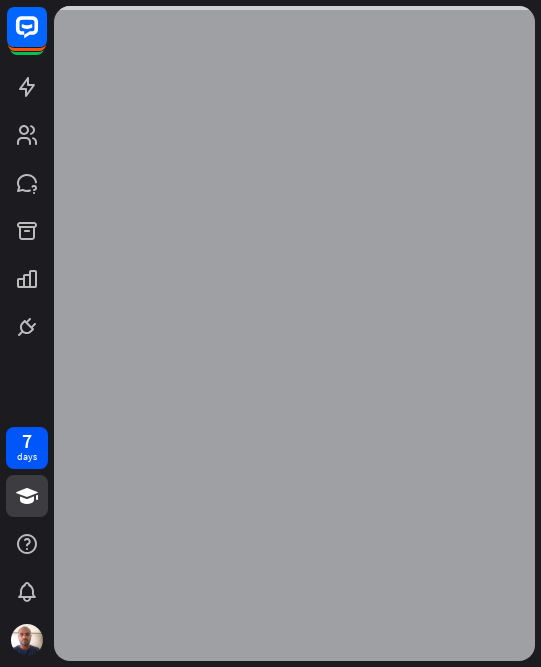 scroll, scrollTop: 0, scrollLeft: 0, axis: both 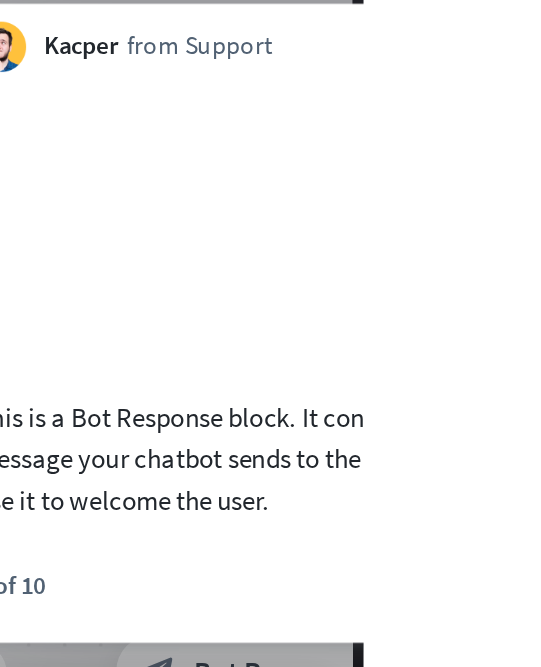 click on "Next" at bounding box center (594, 554) 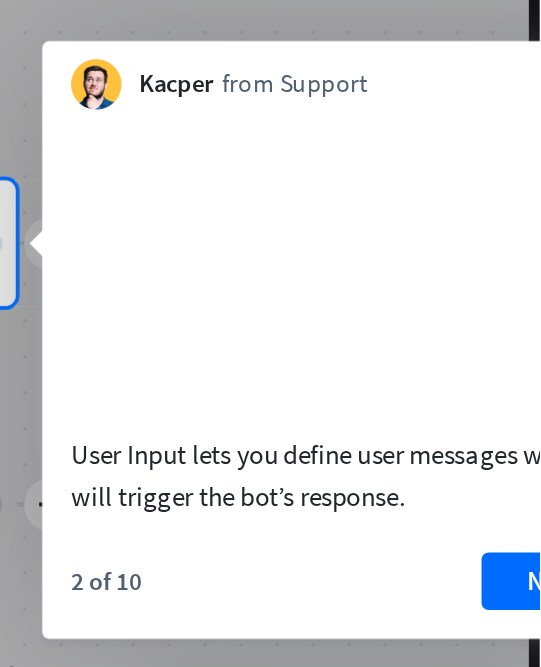 scroll, scrollTop: 0, scrollLeft: 0, axis: both 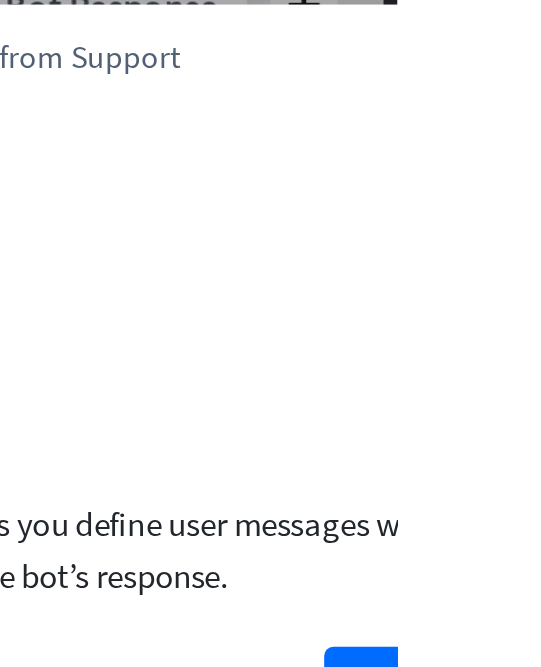click on "Next" at bounding box center (549, 663) 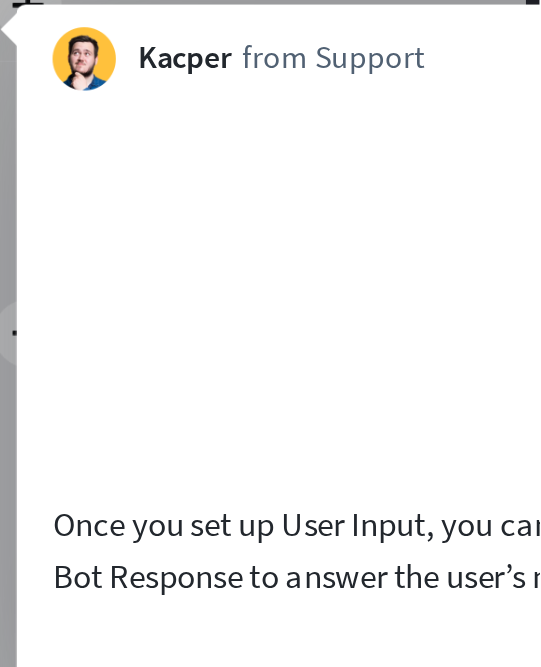 scroll, scrollTop: 0, scrollLeft: 0, axis: both 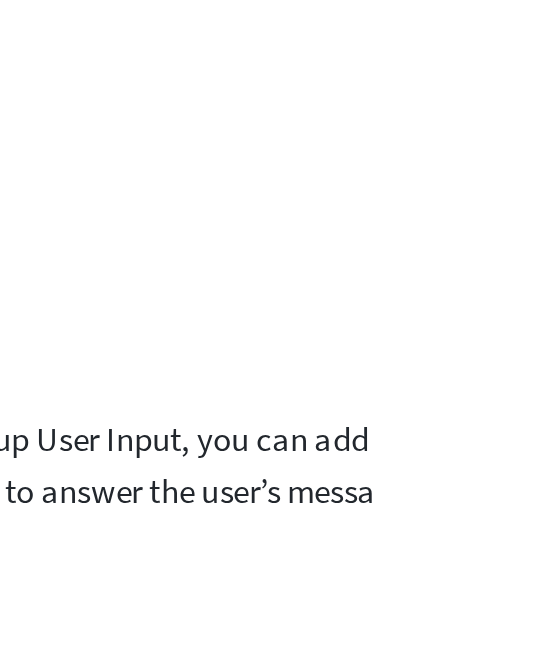 click on "Next" at bounding box center [558, 704] 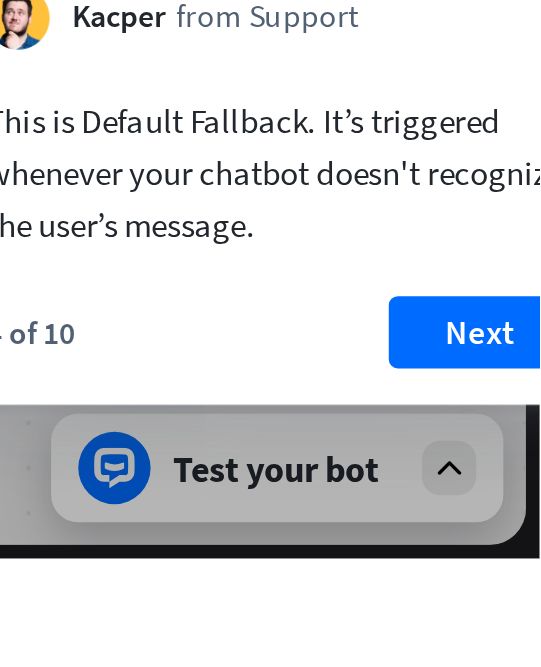 click on "Next" at bounding box center [514, 567] 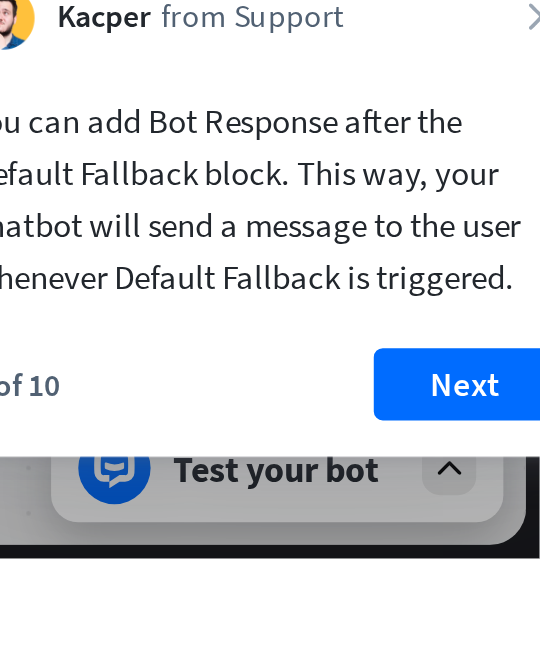 click on "Next" at bounding box center [508, 590] 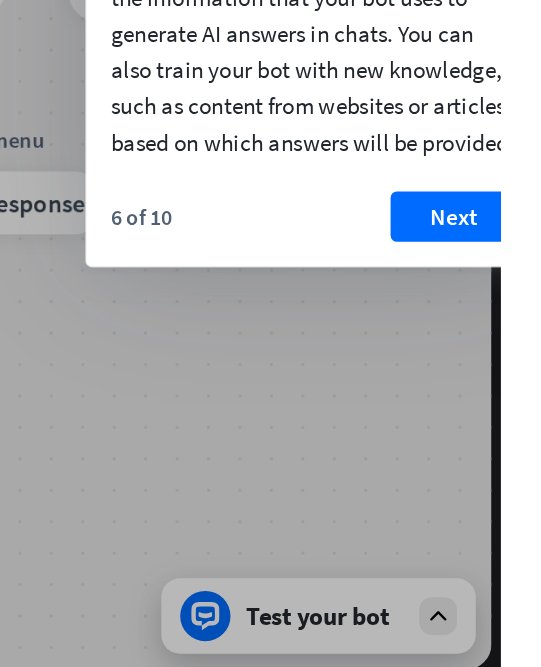 scroll, scrollTop: 0, scrollLeft: 0, axis: both 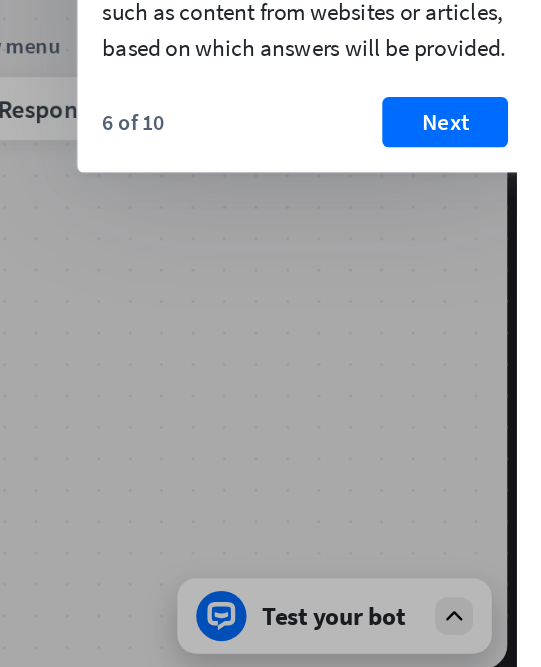 click on "Next" at bounding box center (495, 313) 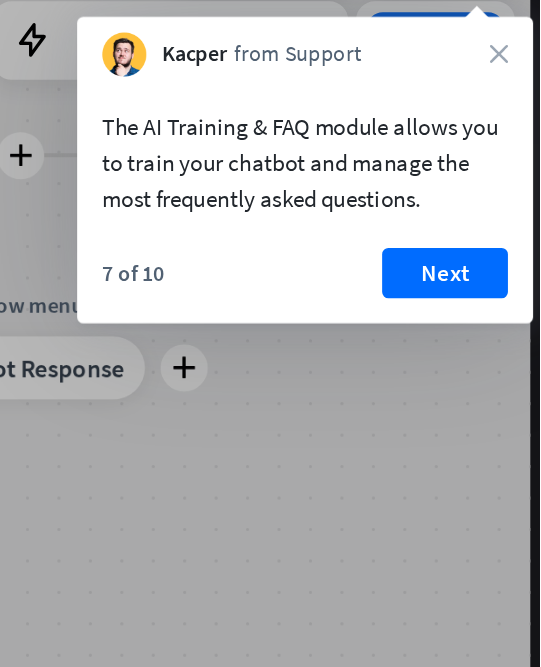 click on "Next" at bounding box center (481, 244) 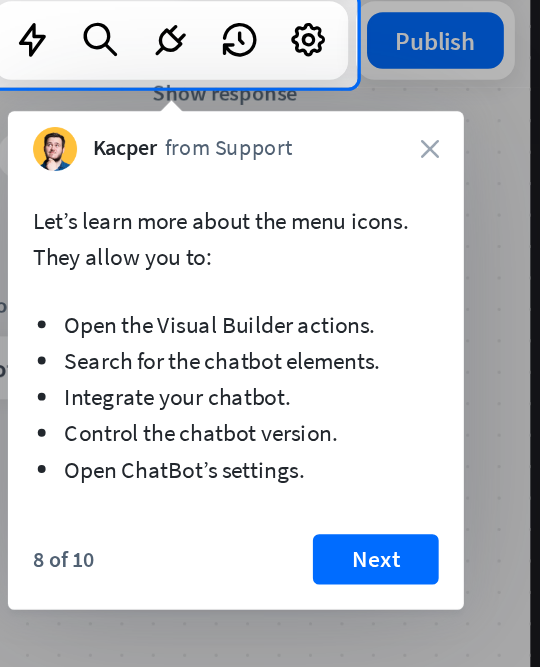 click on "Next" at bounding box center [437, 426] 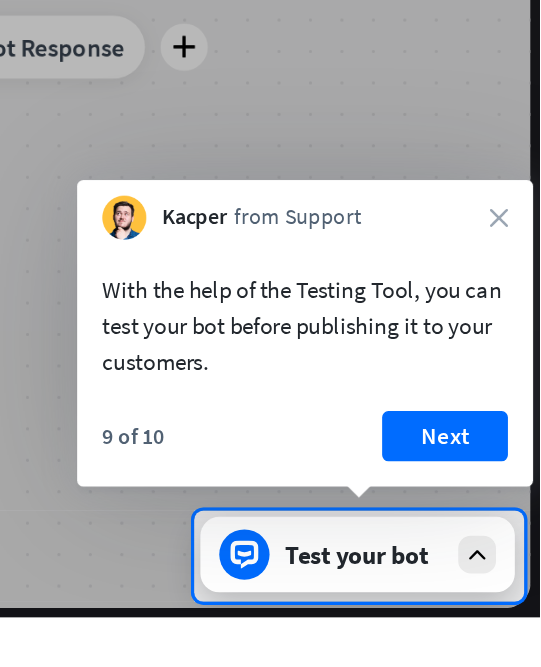 click on "Next" at bounding box center (481, 552) 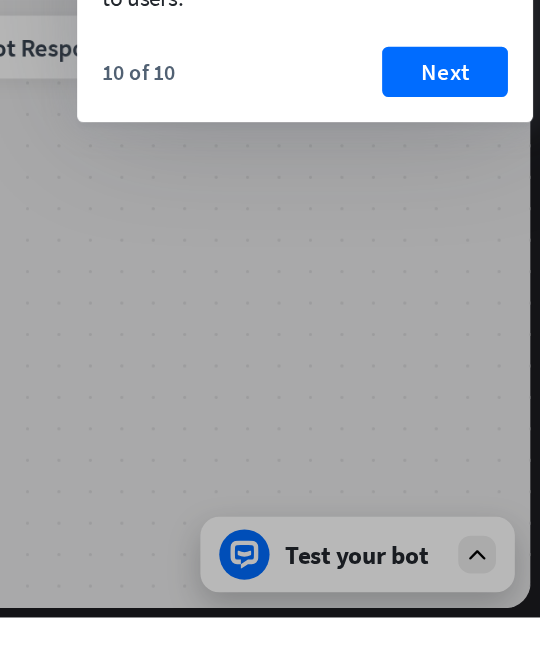 click at bounding box center [270, 393] 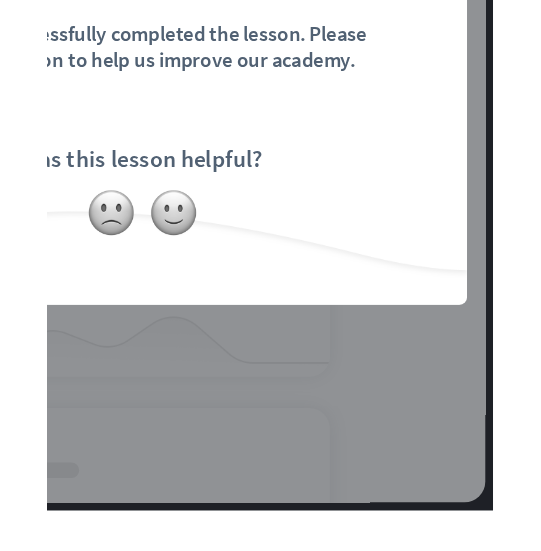 scroll, scrollTop: 0, scrollLeft: 0, axis: both 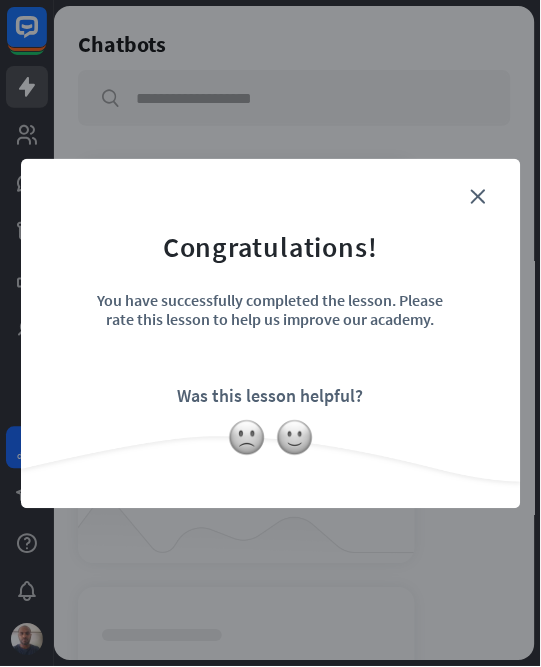 click at bounding box center [247, 438] 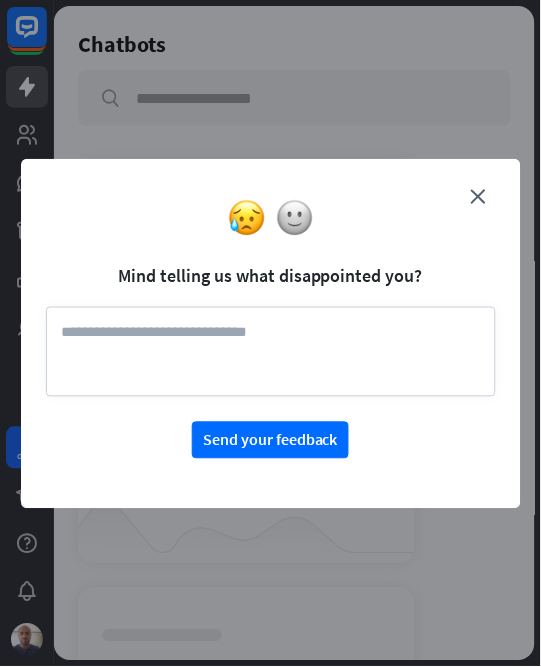 click at bounding box center [295, 218] 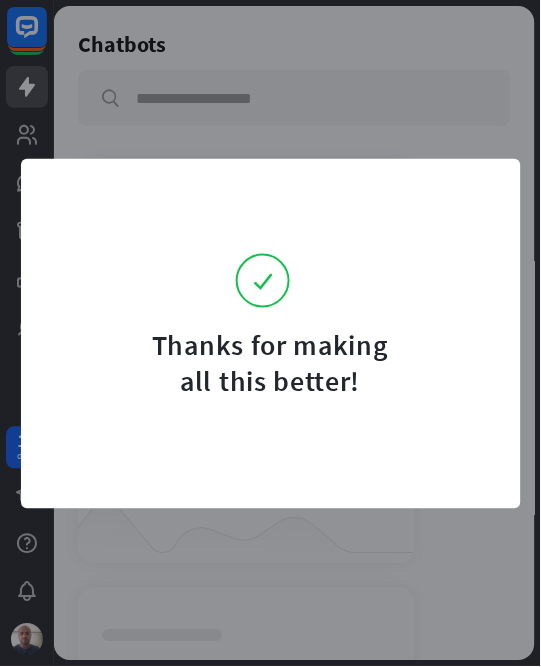 click on "Thanks for making all this better!" at bounding box center [271, 334] 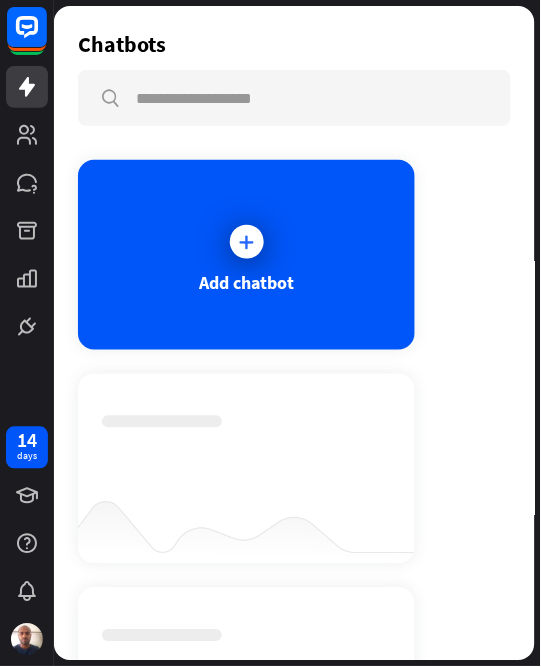 click at bounding box center (247, 242) 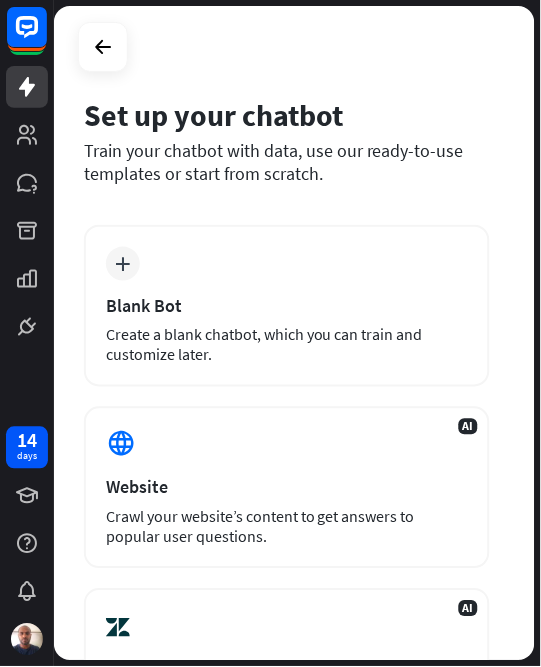 click on "Website" at bounding box center [287, 487] 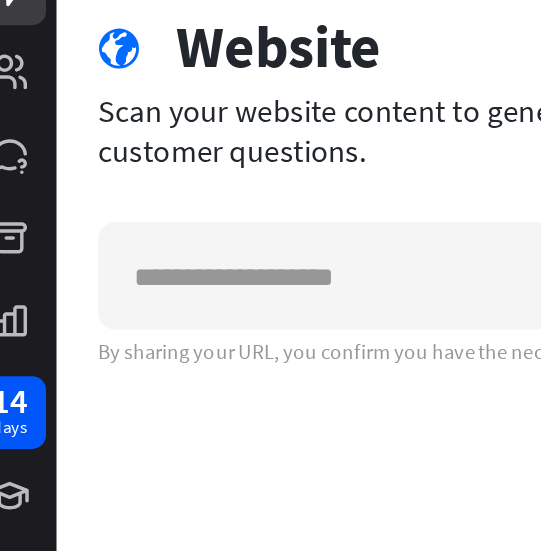 click at bounding box center (207, 253) 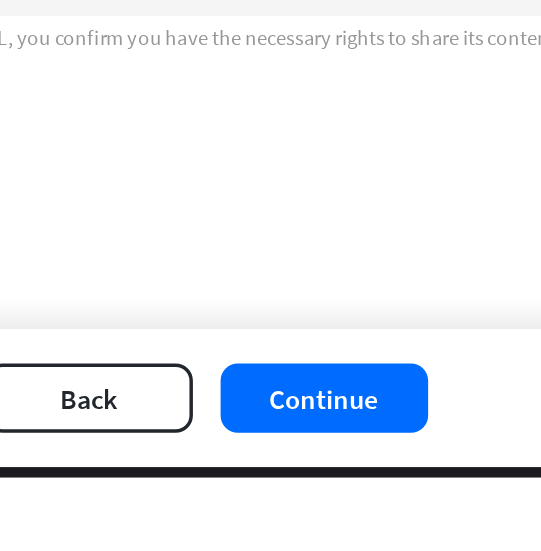click on "Continue" at bounding box center (363, 505) 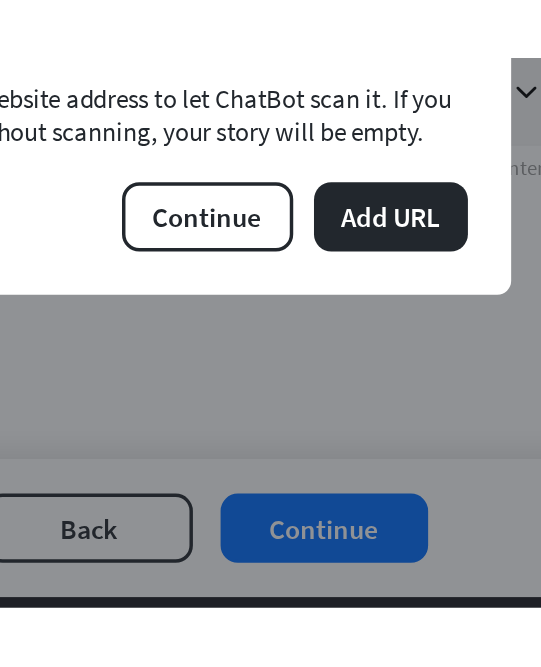 scroll, scrollTop: 0, scrollLeft: 0, axis: both 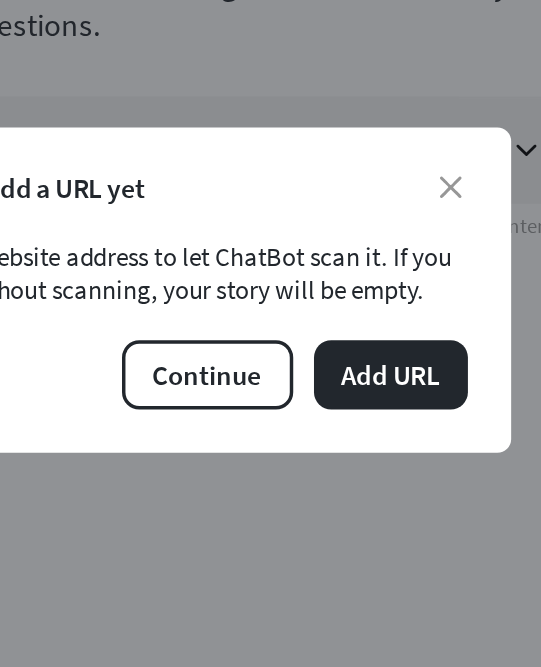 click on "Continue" at bounding box center [295, 383] 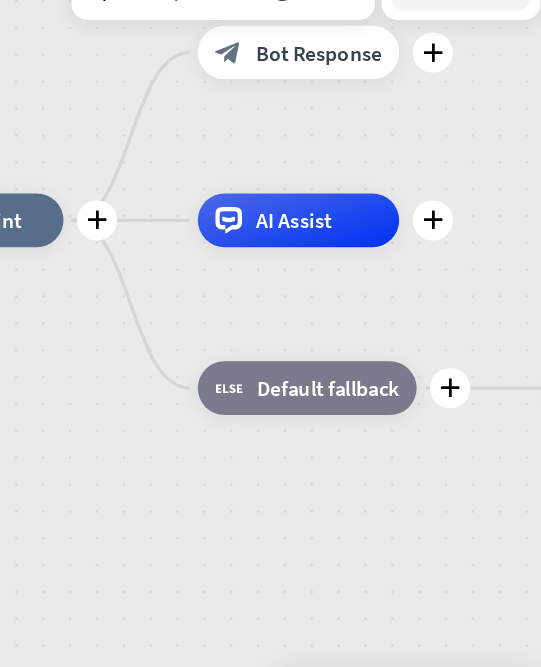 click on "AI Assist" at bounding box center [341, 270] 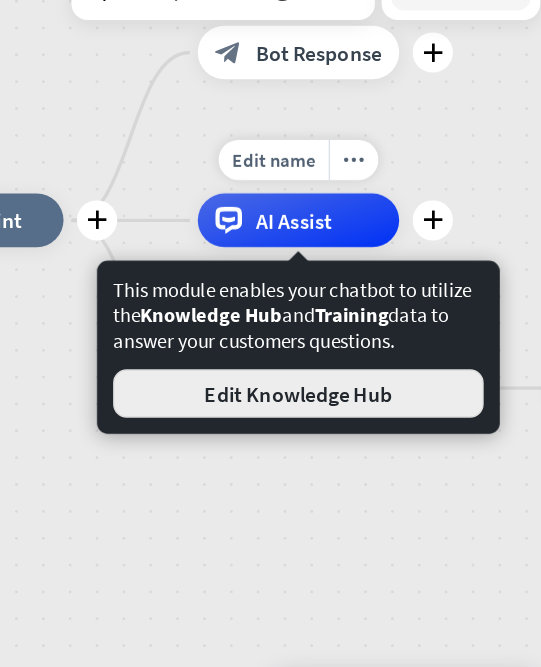 click on "Edit Knowledge Hub" at bounding box center (345, 399) 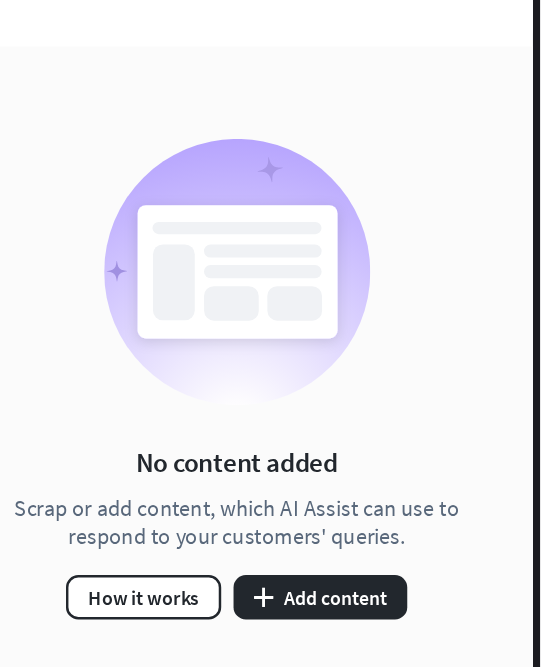 scroll, scrollTop: 0, scrollLeft: 0, axis: both 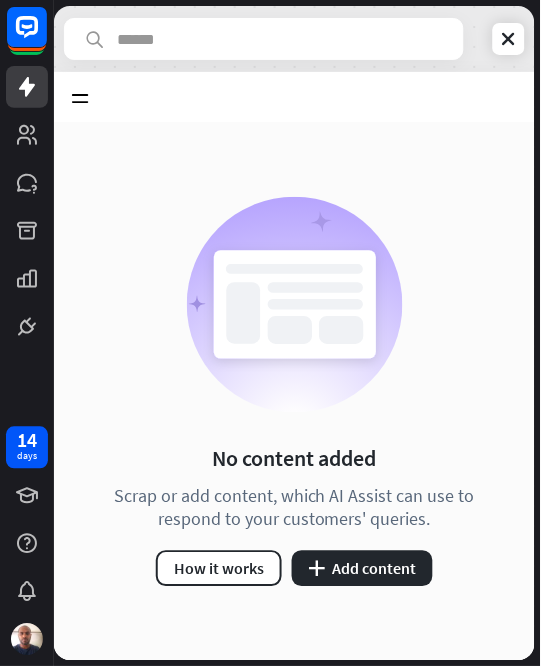 click on "plus
Add content" at bounding box center [362, 569] 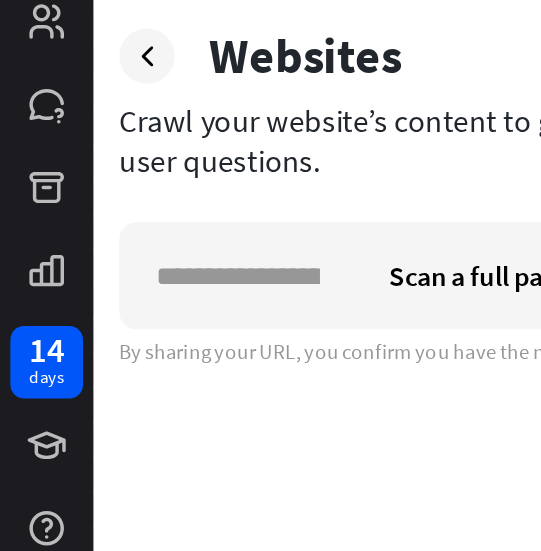 click at bounding box center [137, 282] 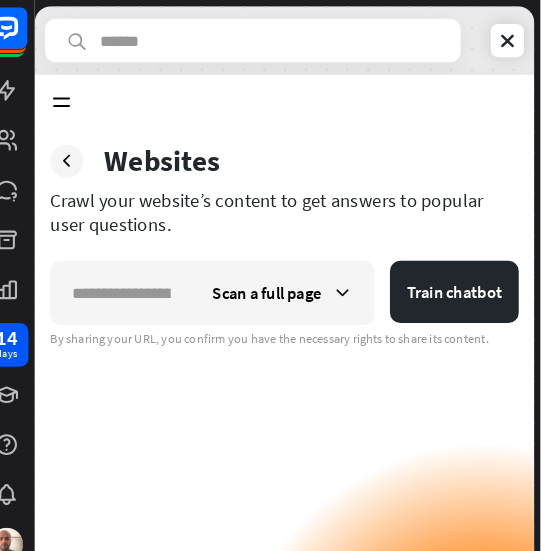 click on "Train chatbot" at bounding box center [458, 281] 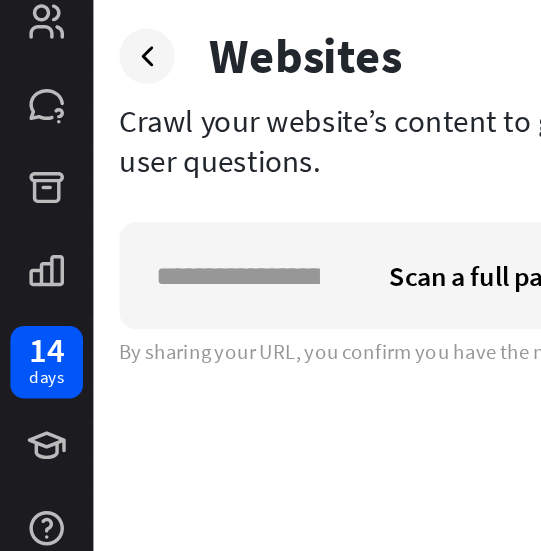 click on "Scan a full page" at bounding box center [277, 282] 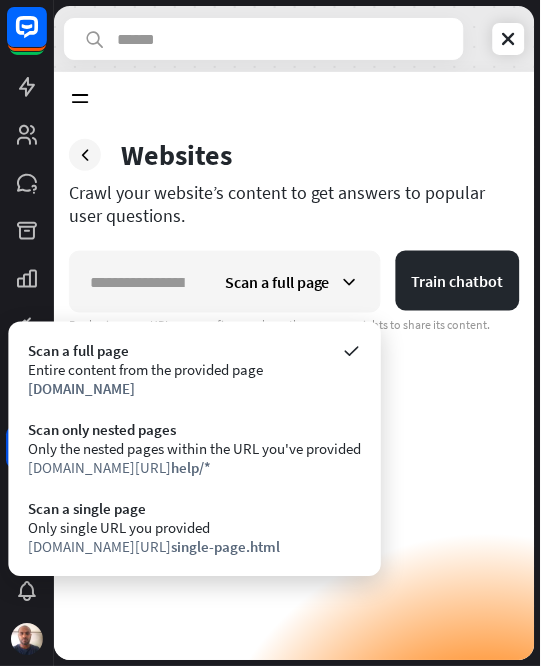 click on "Train chatbot" at bounding box center [458, 281] 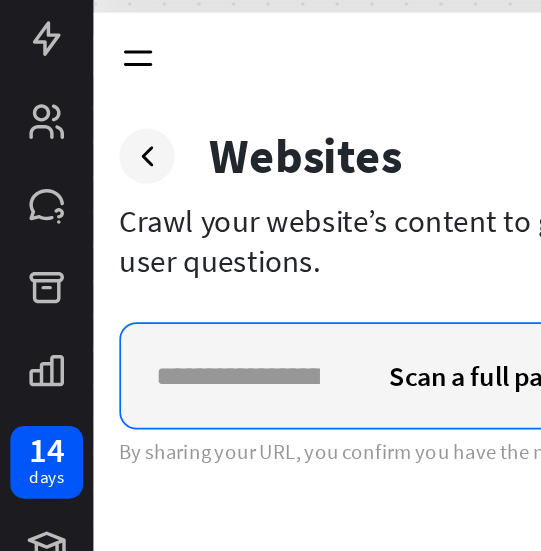 click at bounding box center [137, 282] 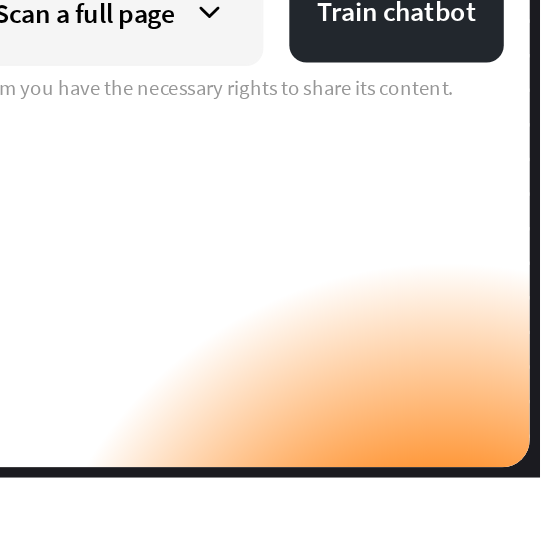 click on "Scan a full page
Train chatbot
By sharing your URL, you confirm you have the necessary rights to
share its content." at bounding box center [294, 398] 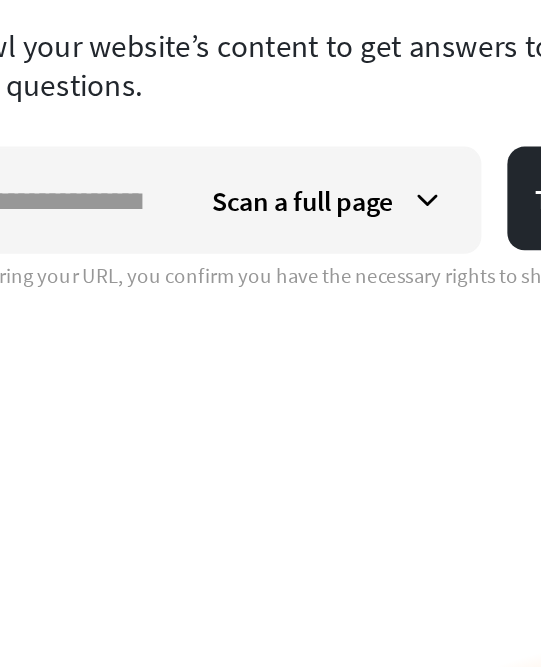 click on "Scan a full page" at bounding box center [292, 282] 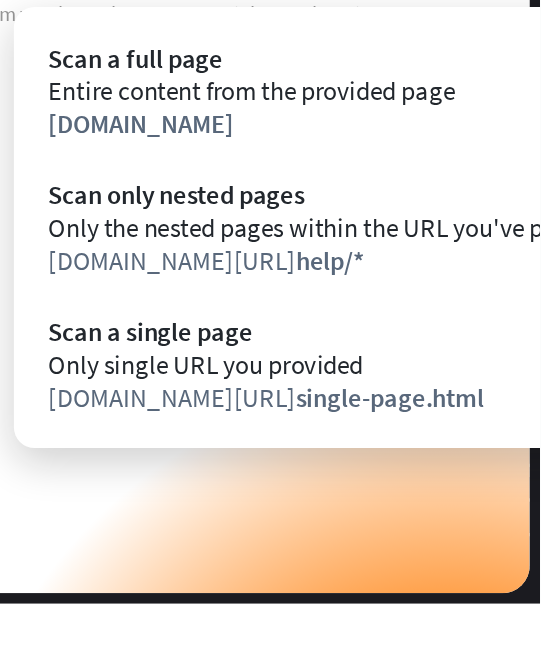 click on "[DOMAIN_NAME][URL] help/*" at bounding box center [423, 468] 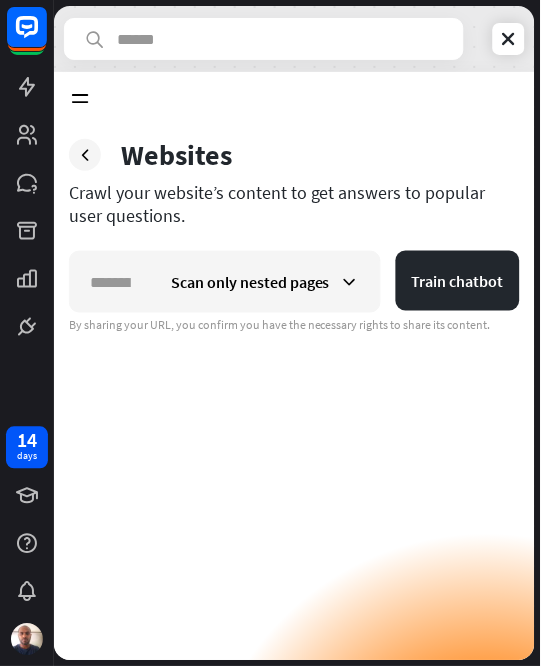 click on "Train chatbot" at bounding box center [458, 281] 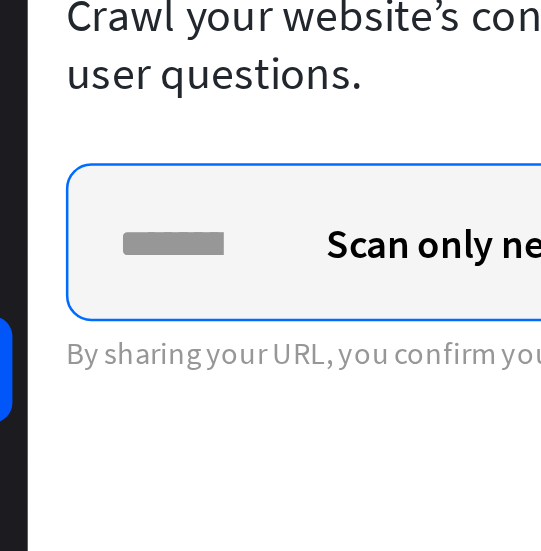 click at bounding box center (110, 282) 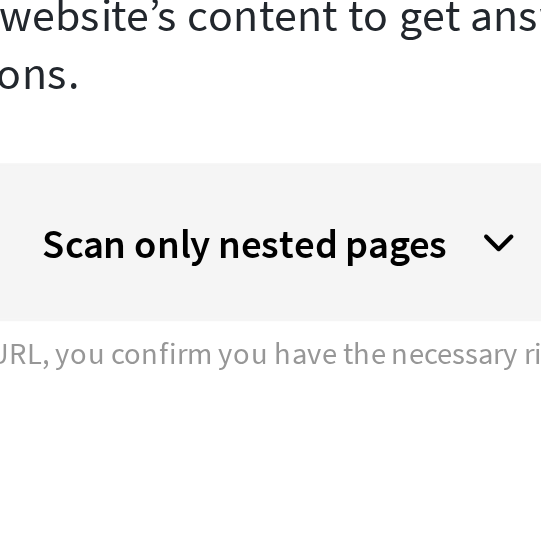 click on "Scan only nested pages" at bounding box center [265, 282] 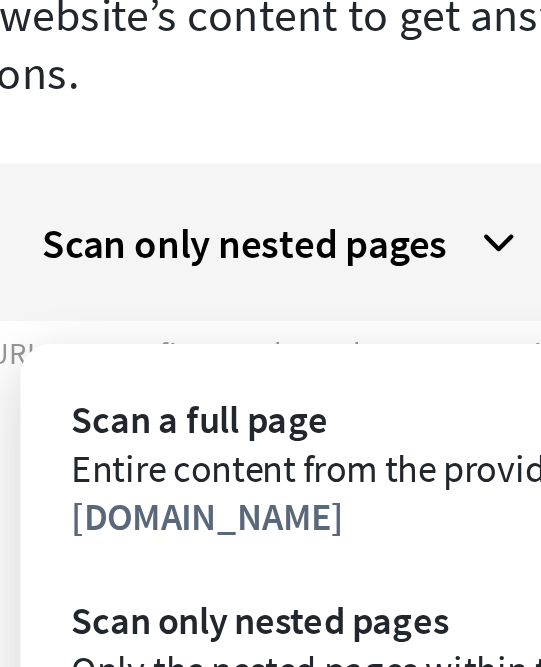 click on "Crawl your website’s content to get answers to popular user
questions." at bounding box center [294, 204] 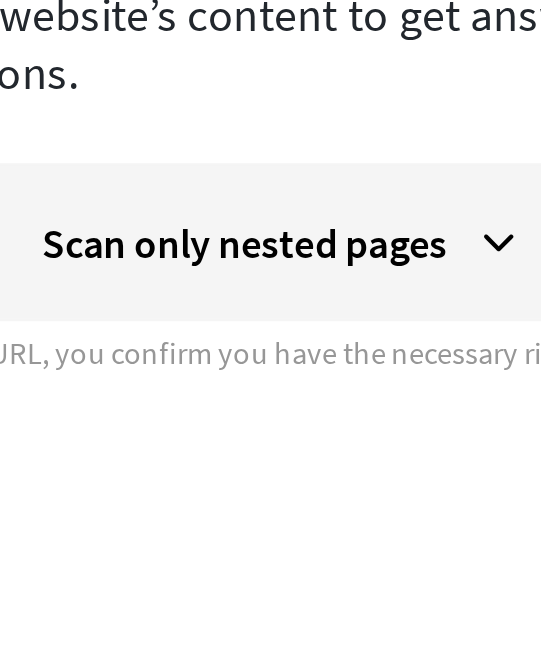 click at bounding box center (350, 282) 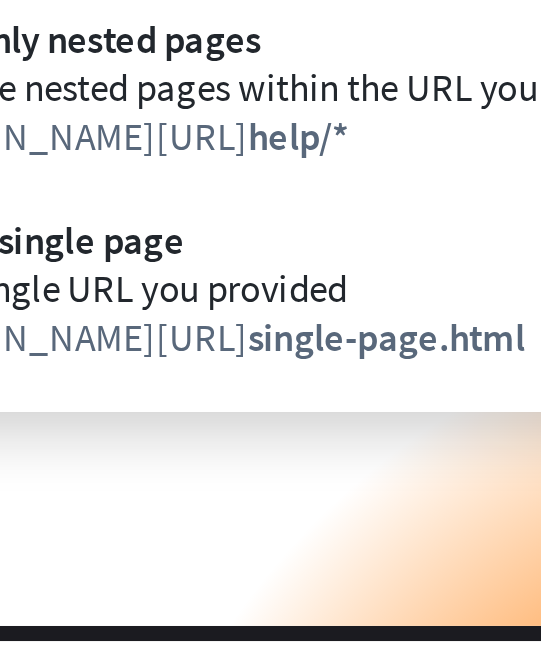 scroll, scrollTop: 0, scrollLeft: 0, axis: both 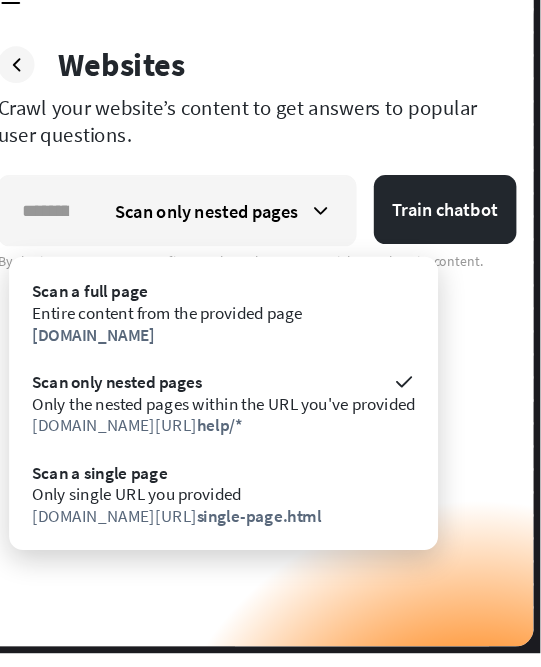 click on "Entire content from the provided page" at bounding box center (265, 370) 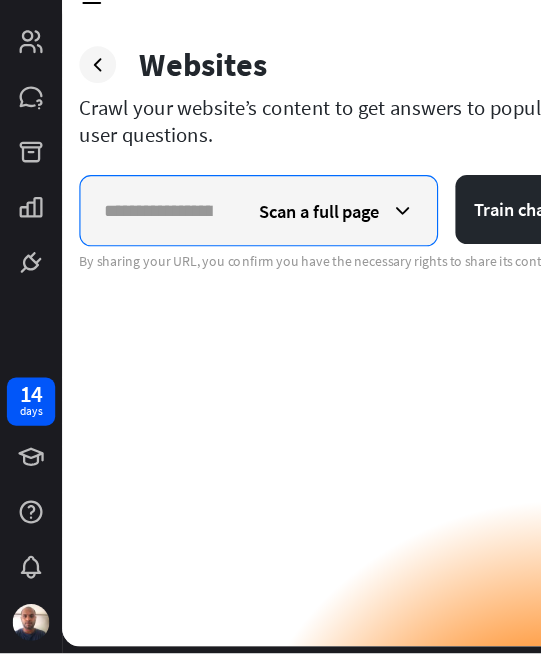 click at bounding box center (137, 282) 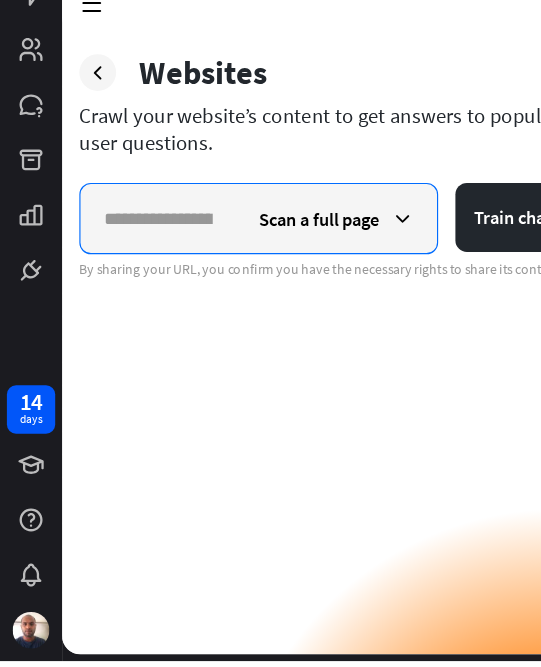 scroll, scrollTop: 0, scrollLeft: 0, axis: both 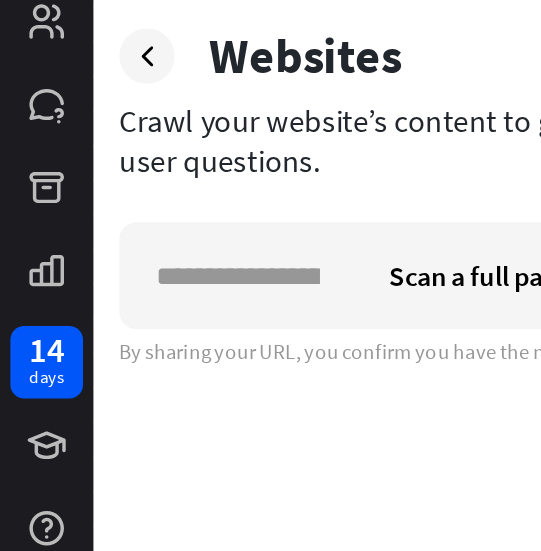 click at bounding box center (85, 155) 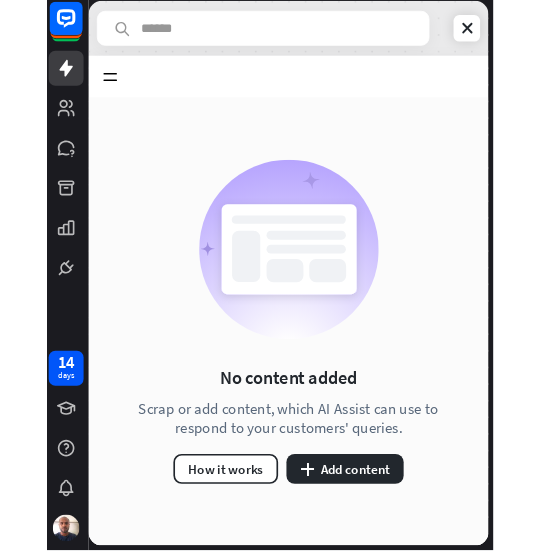 scroll, scrollTop: 0, scrollLeft: 0, axis: both 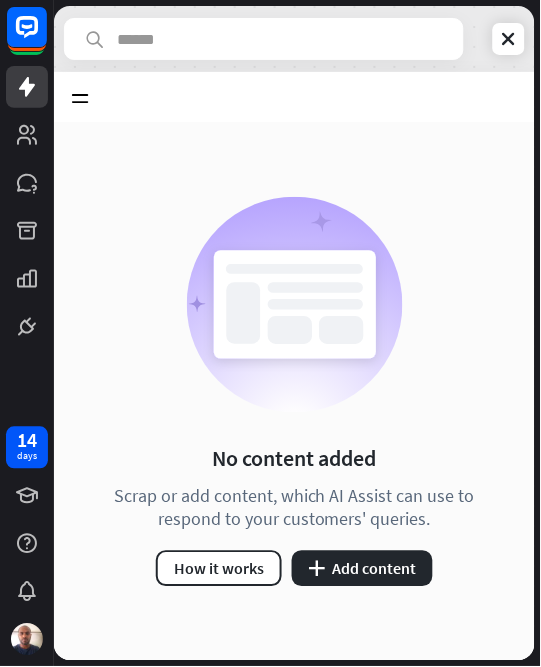 click on "plus
Add content" at bounding box center (362, 569) 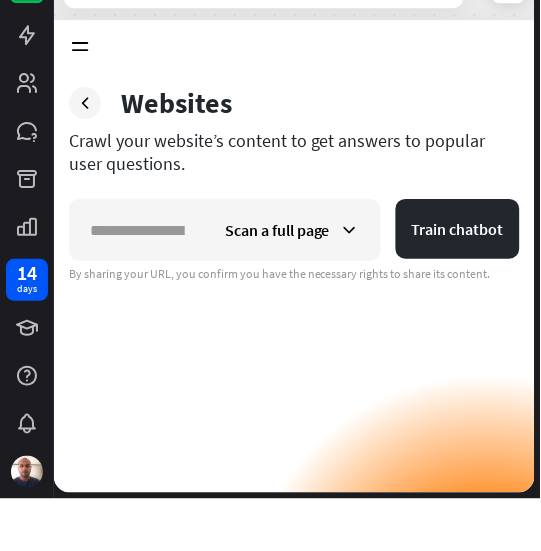 scroll, scrollTop: 0, scrollLeft: 0, axis: both 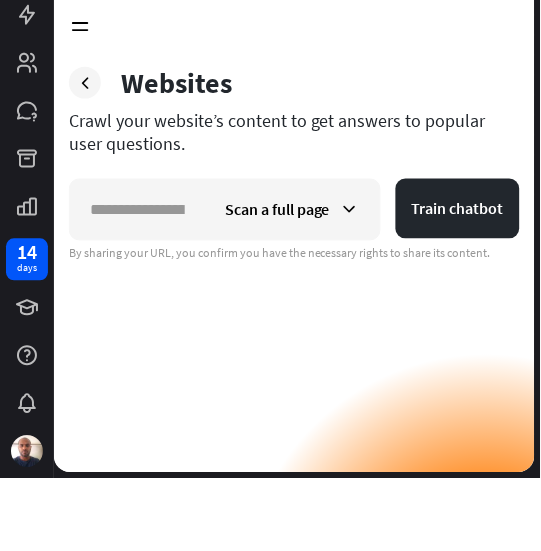 click on "Train chatbot" at bounding box center (458, 281) 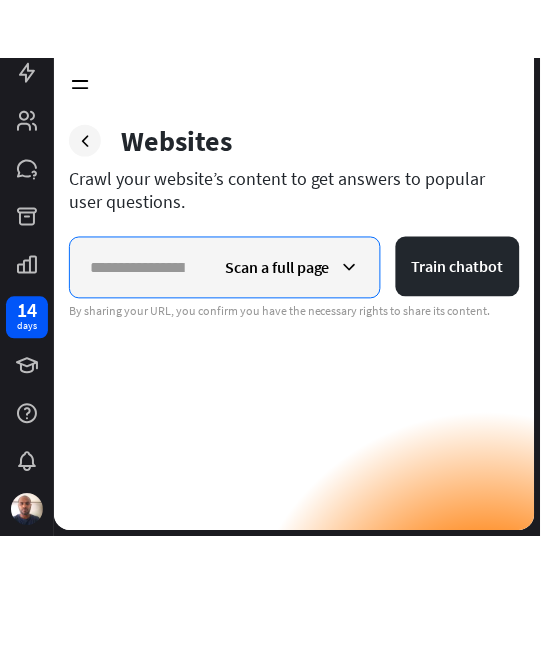 scroll, scrollTop: 0, scrollLeft: 0, axis: both 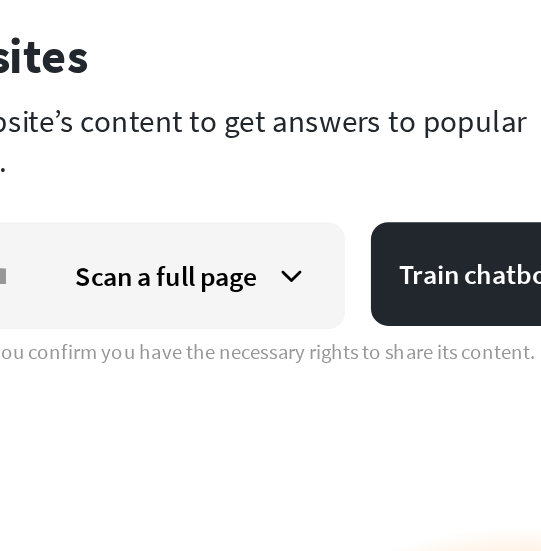 click on "Scan a full page
Train chatbot
By sharing your URL, you confirm you have the necessary rights to
share its content." at bounding box center [294, 398] 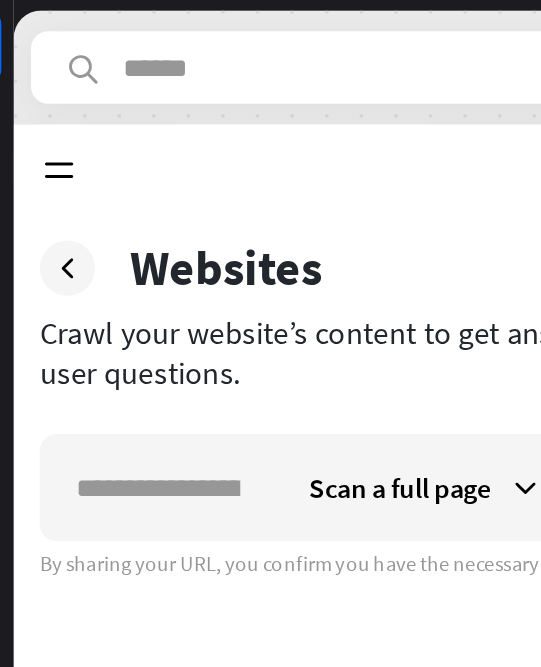 click at bounding box center (80, 98) 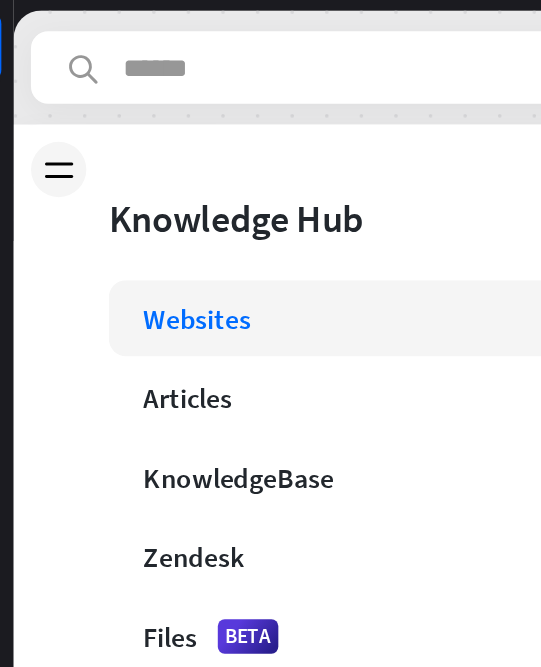 click on "Websites" at bounding box center (160, 184) 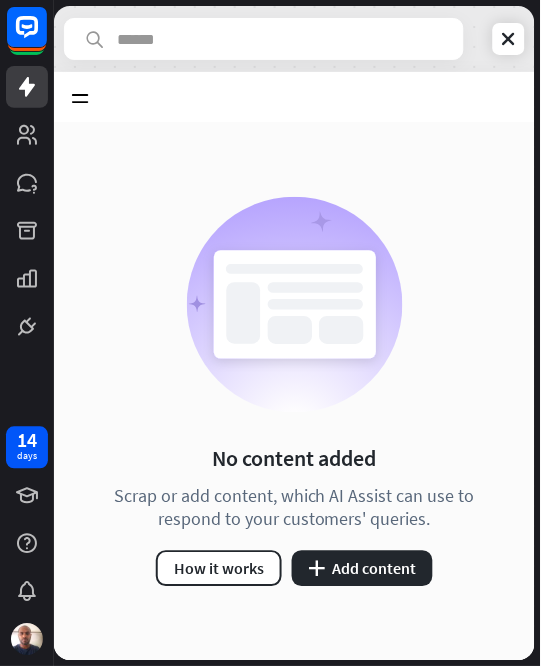 click on "plus
Add content" at bounding box center (362, 569) 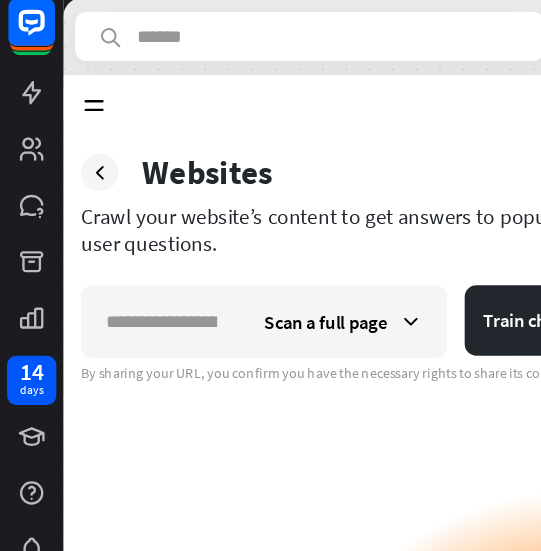 click at bounding box center (137, 282) 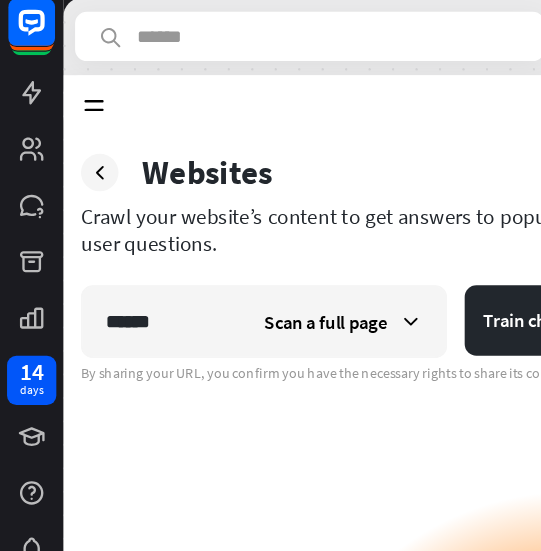 click at bounding box center (85, 155) 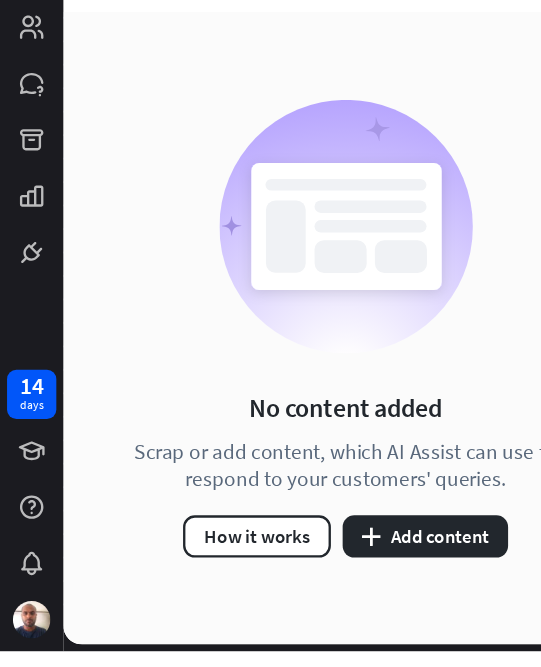 scroll, scrollTop: 0, scrollLeft: 0, axis: both 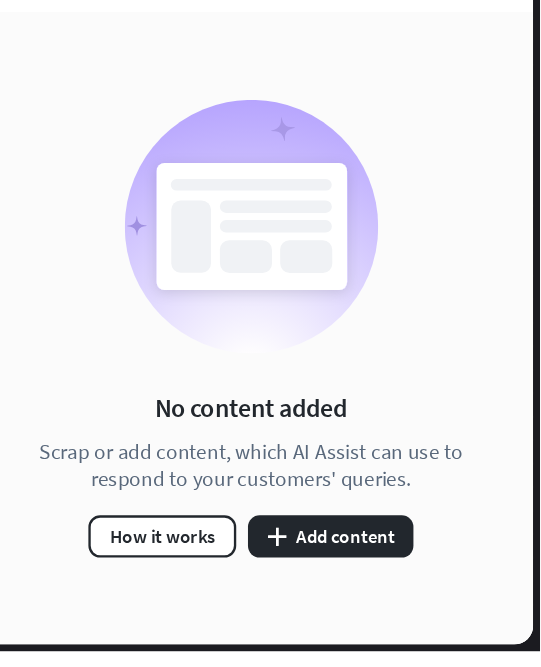 click on "plus
Add content" at bounding box center (362, 569) 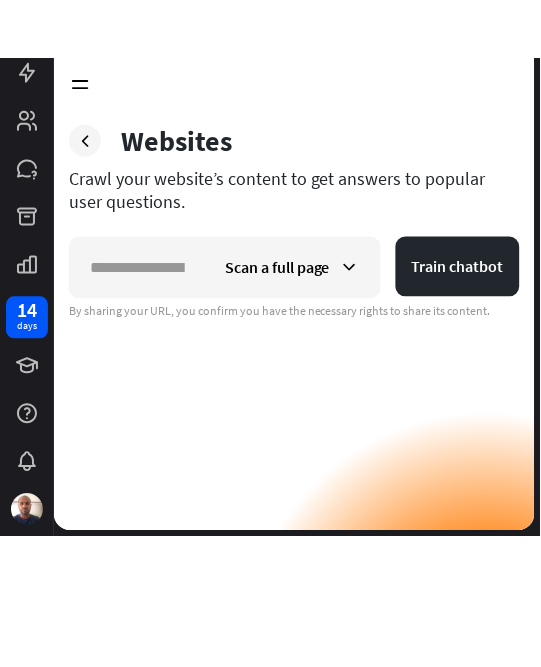 scroll, scrollTop: 0, scrollLeft: 0, axis: both 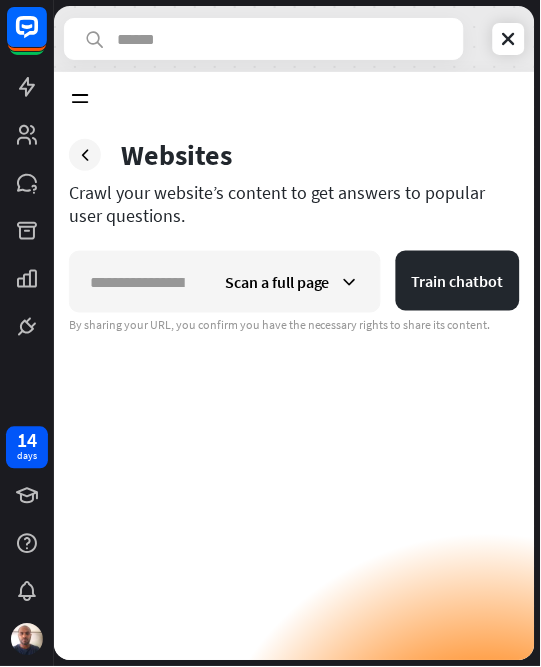 click at bounding box center (509, 39) 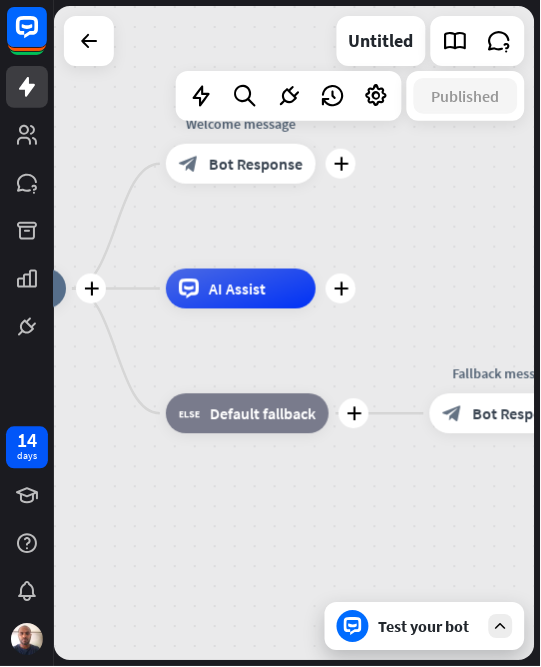 click on "AI Assist" at bounding box center (241, 289) 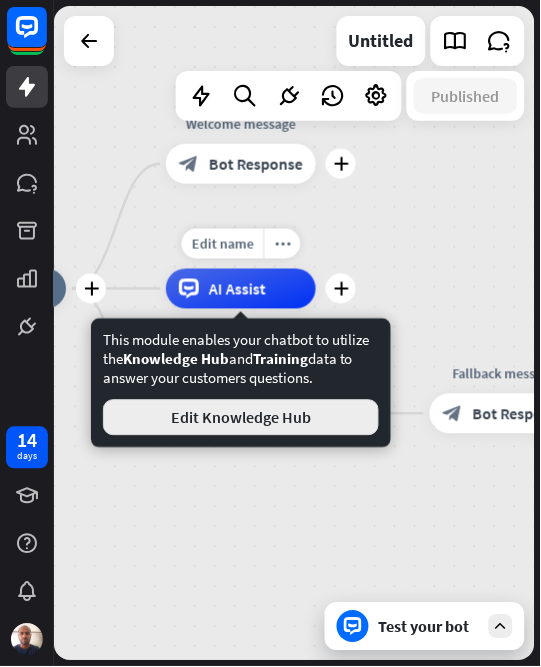 click on "Edit Knowledge Hub" at bounding box center [241, 418] 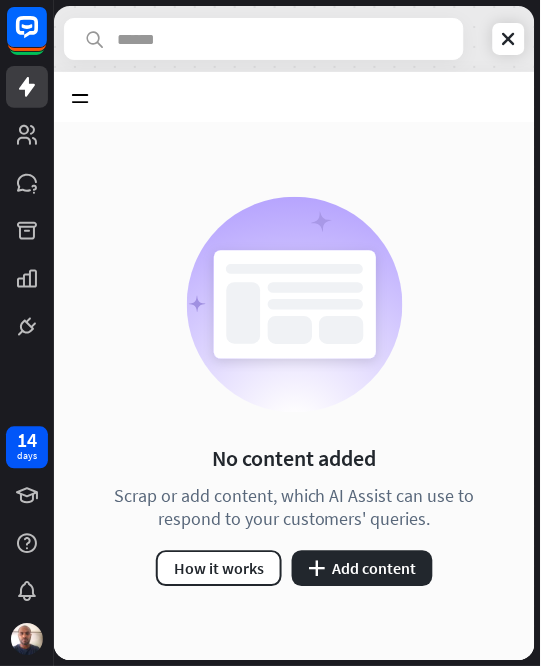 click on "plus
Add content" at bounding box center [362, 569] 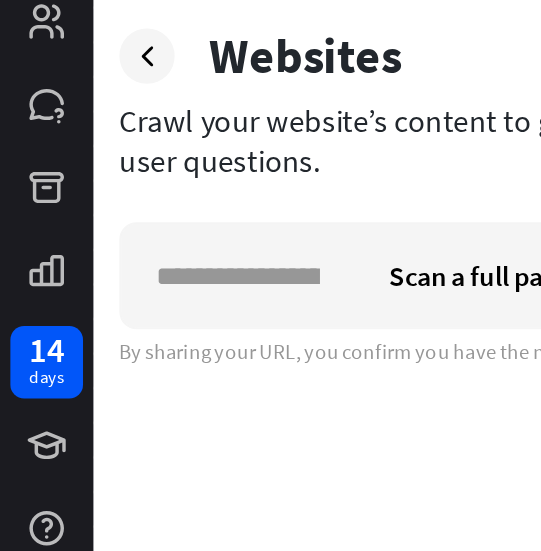 click at bounding box center (137, 282) 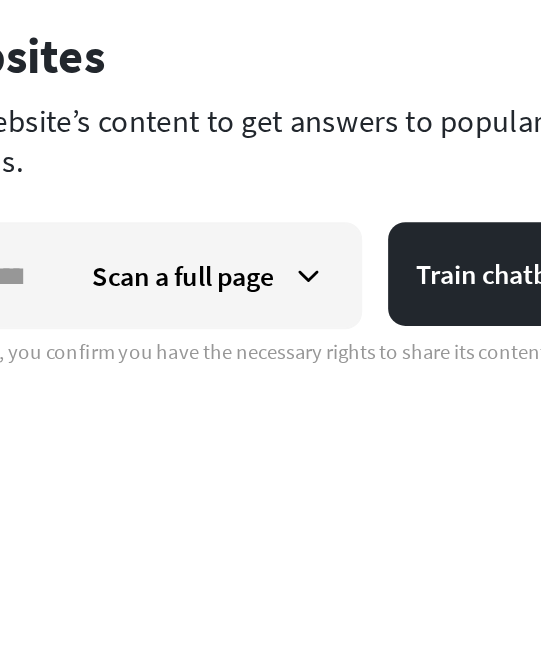 click on "Scan a full page" at bounding box center [277, 282] 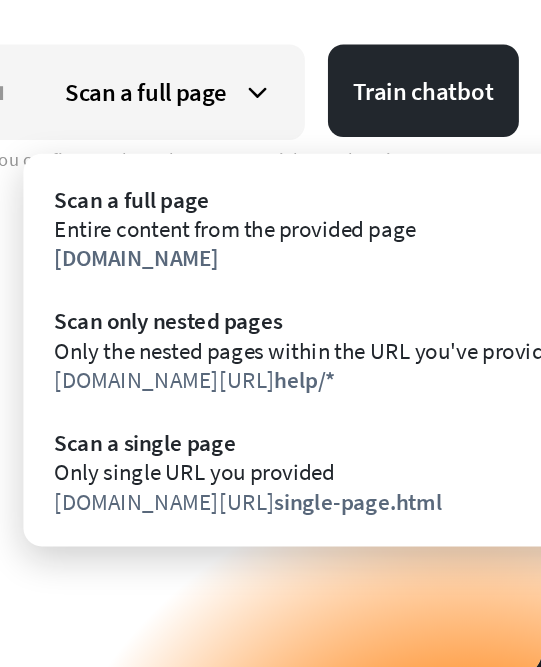 scroll, scrollTop: 0, scrollLeft: 0, axis: both 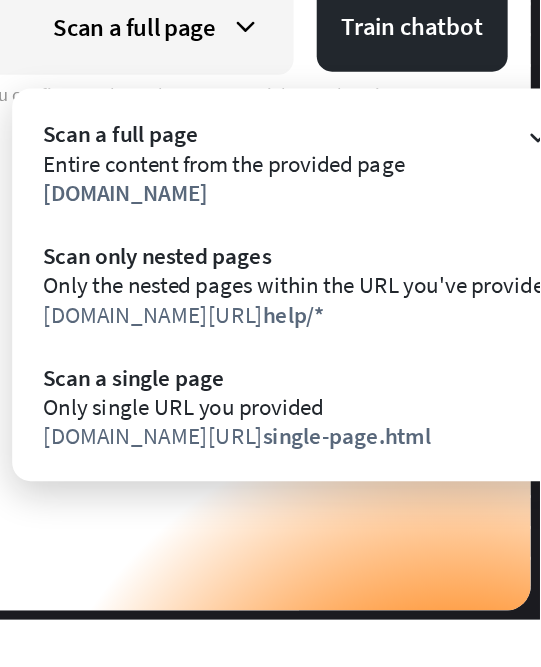 click on "Only single URL you provided" at bounding box center (384, 528) 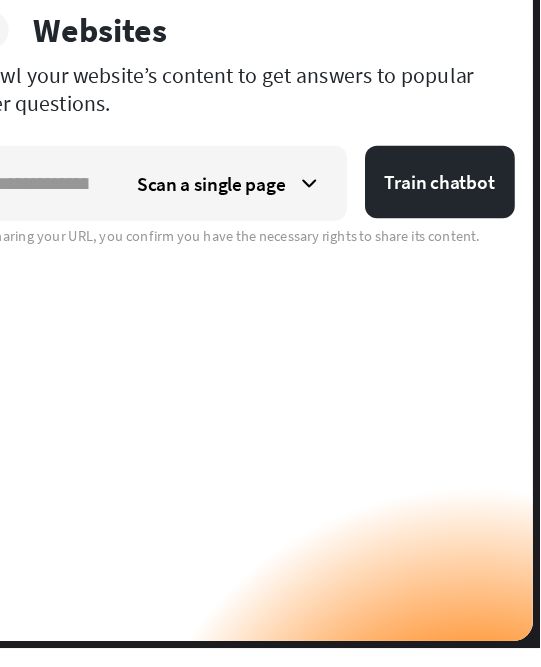 scroll, scrollTop: 0, scrollLeft: 0, axis: both 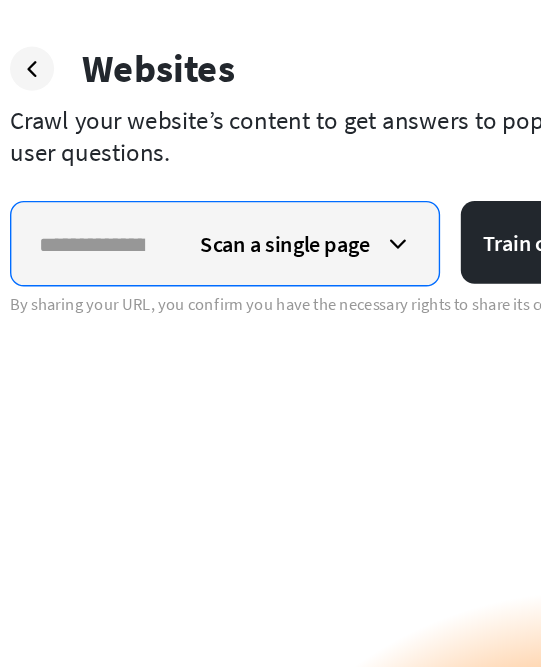 click at bounding box center (128, 282) 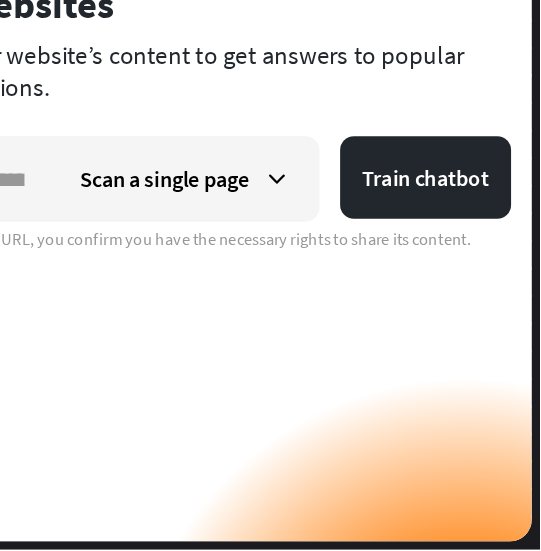 click on "Scan a single page" at bounding box center [283, 282] 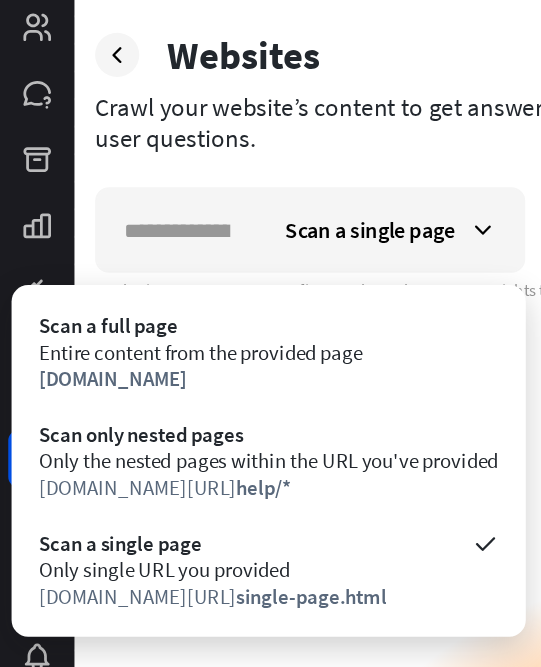 click on "Scan a full page" at bounding box center [194, 351] 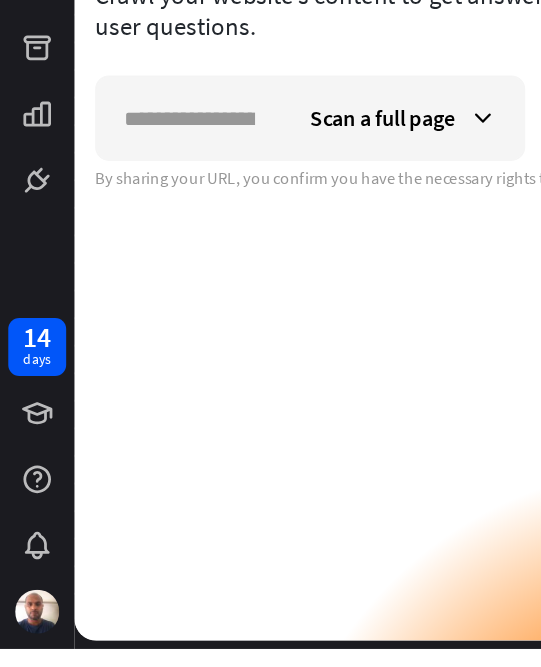 scroll, scrollTop: 0, scrollLeft: 0, axis: both 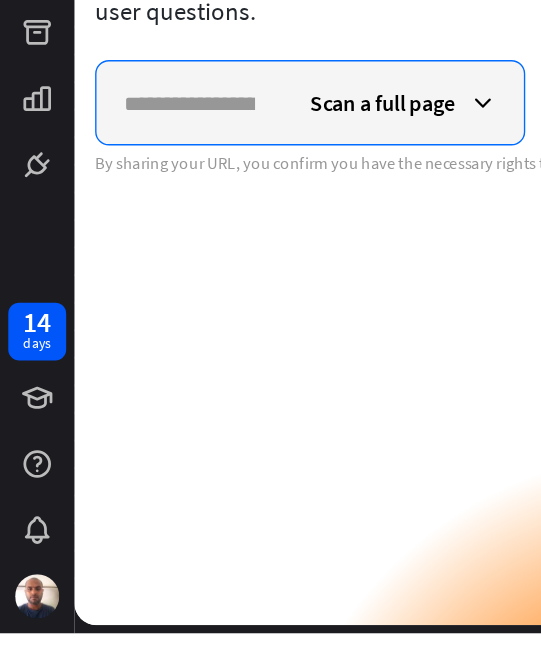 click at bounding box center (137, 282) 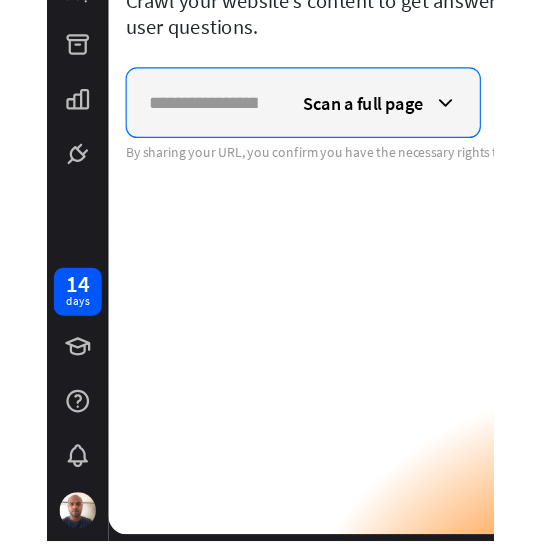 scroll, scrollTop: 0, scrollLeft: 0, axis: both 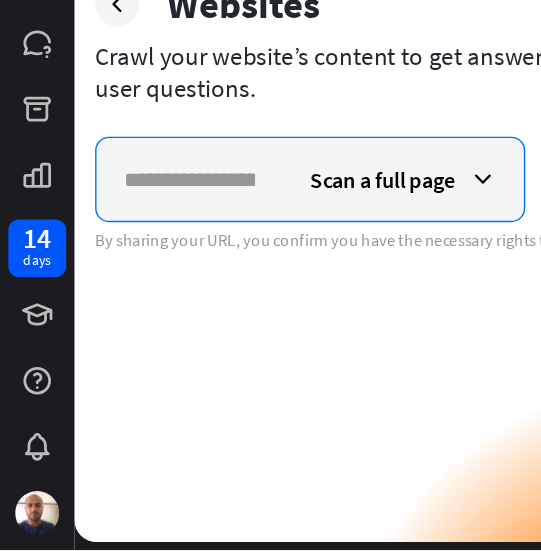 click at bounding box center (137, 282) 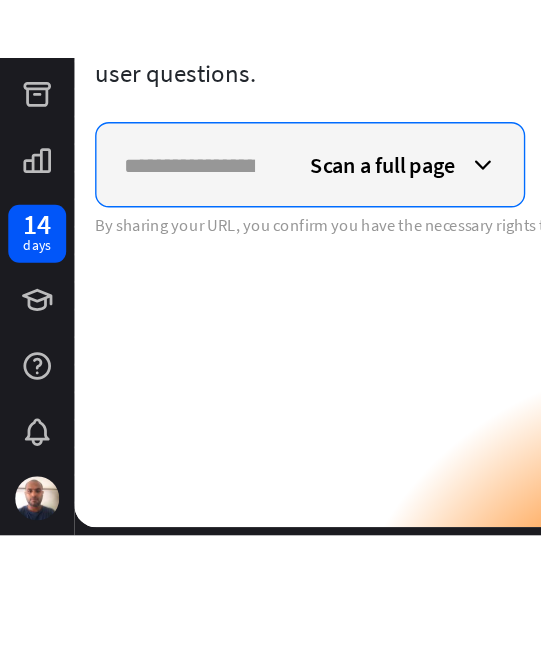 scroll, scrollTop: 0, scrollLeft: 0, axis: both 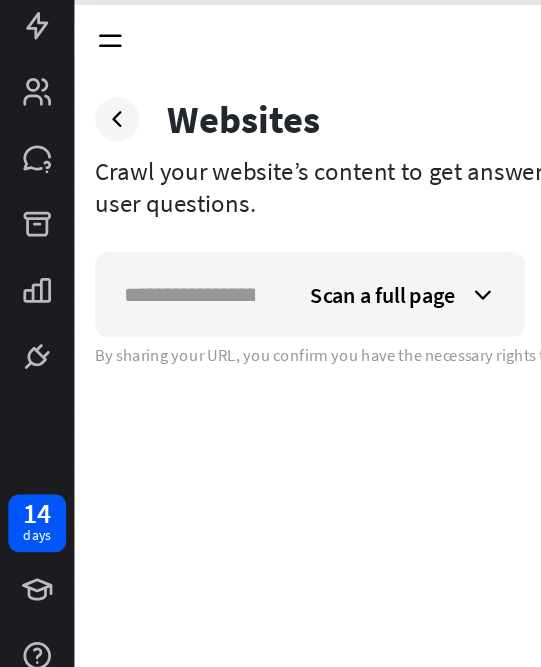 click at bounding box center [350, 282] 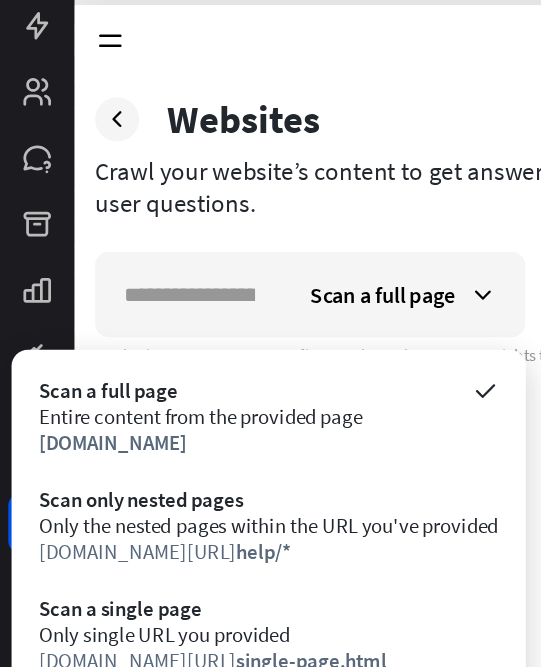 click on "Entire content from the provided page" at bounding box center [194, 370] 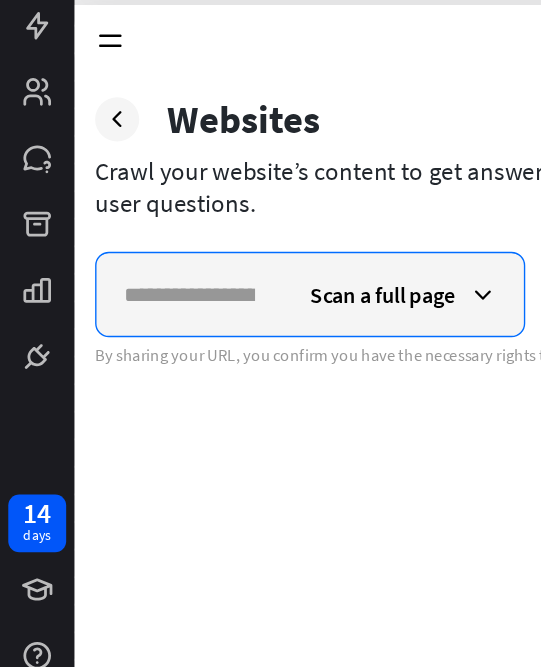 click at bounding box center (137, 282) 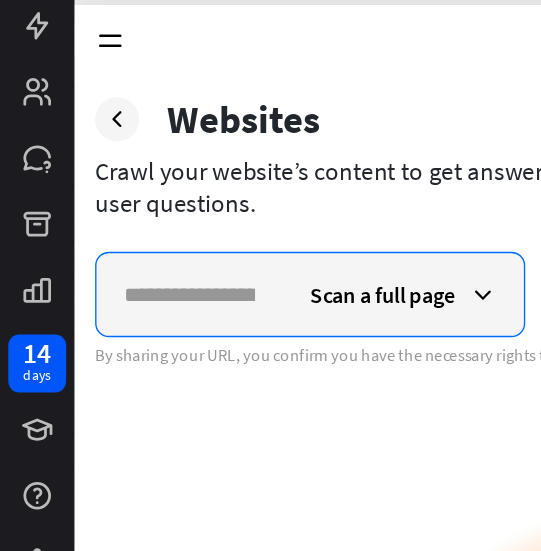 click at bounding box center [137, 282] 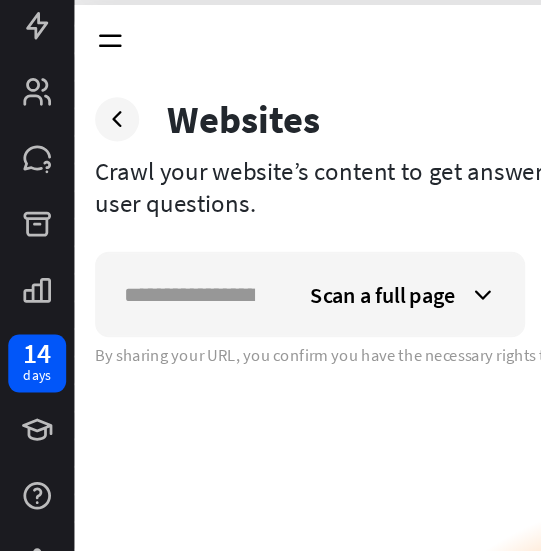 click at bounding box center (85, 155) 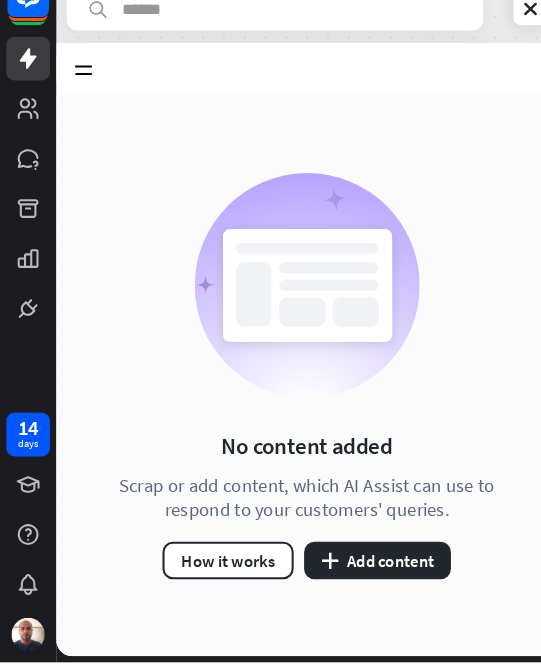 click on "plus
Add content" at bounding box center (362, 569) 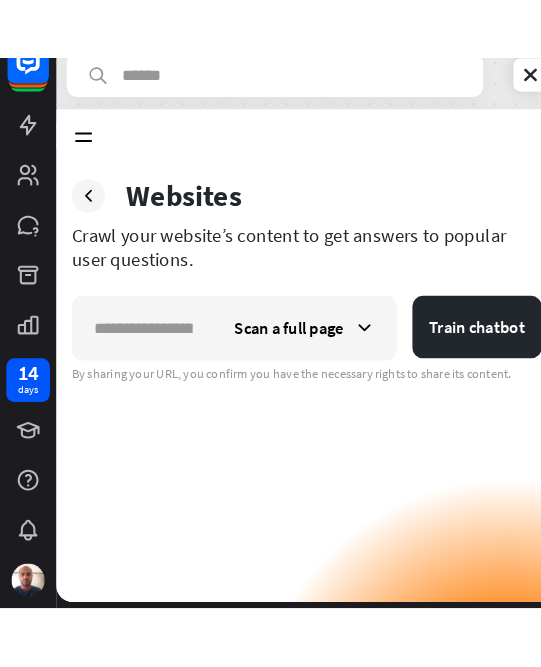 scroll, scrollTop: 0, scrollLeft: 0, axis: both 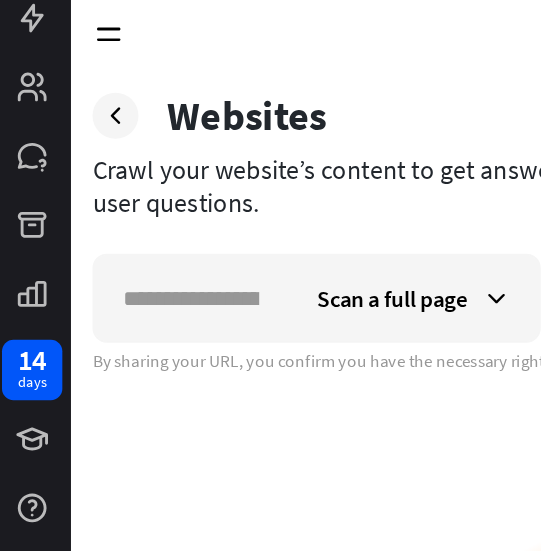 click at bounding box center (137, 282) 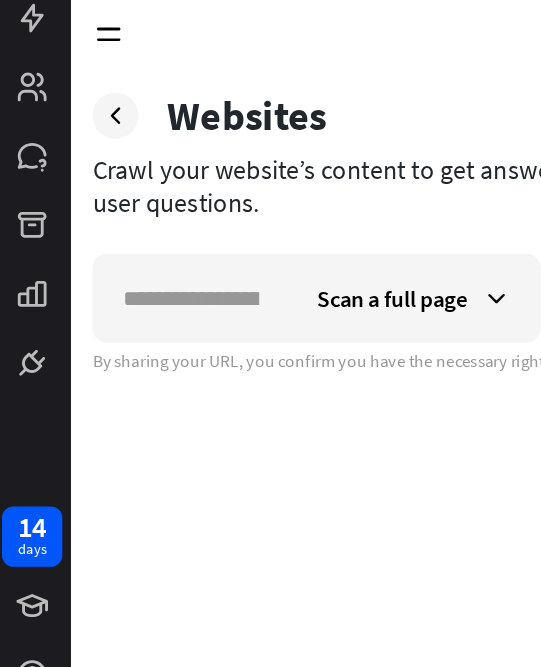 click on "Scan a full page" at bounding box center [277, 282] 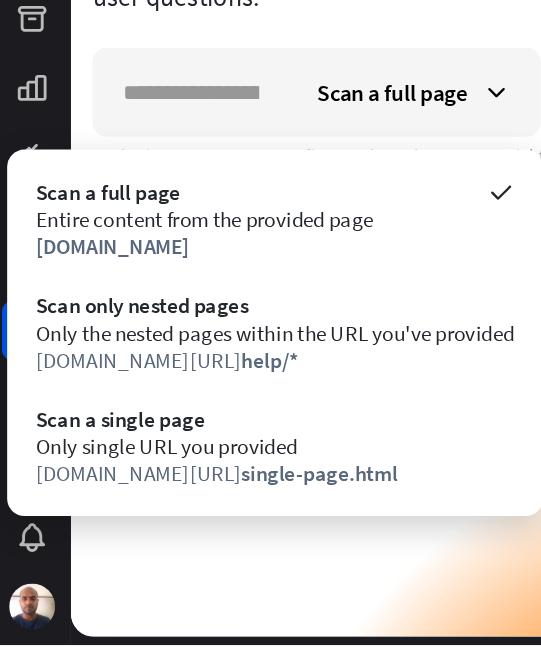 scroll, scrollTop: 0, scrollLeft: 0, axis: both 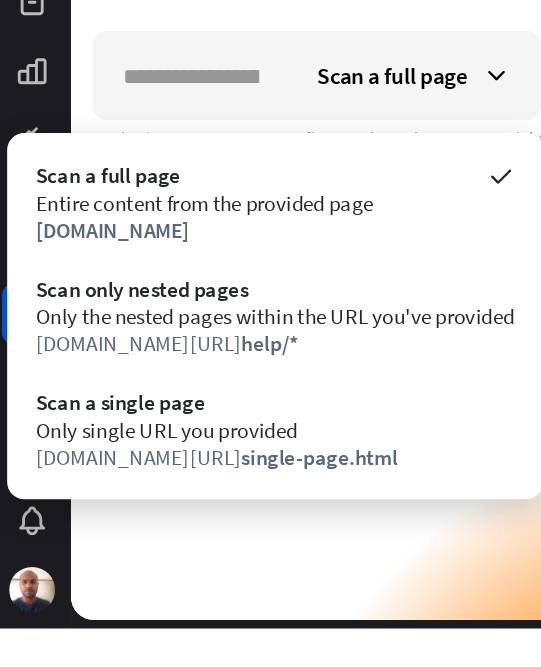 click on "single-page.html" at bounding box center [227, 547] 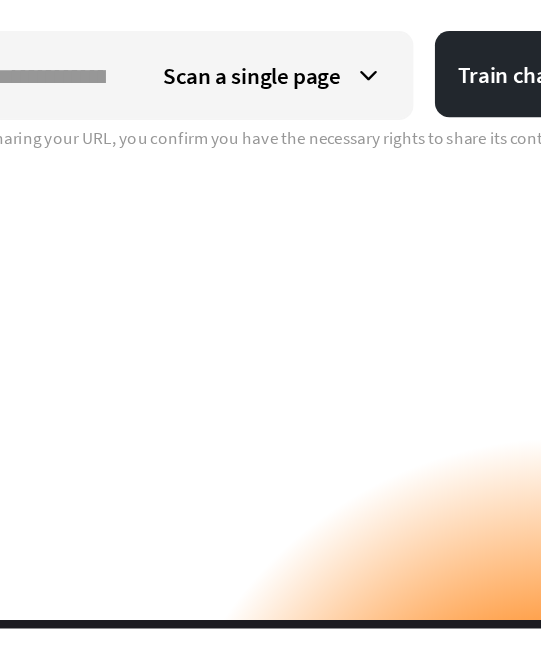 scroll, scrollTop: 0, scrollLeft: 0, axis: both 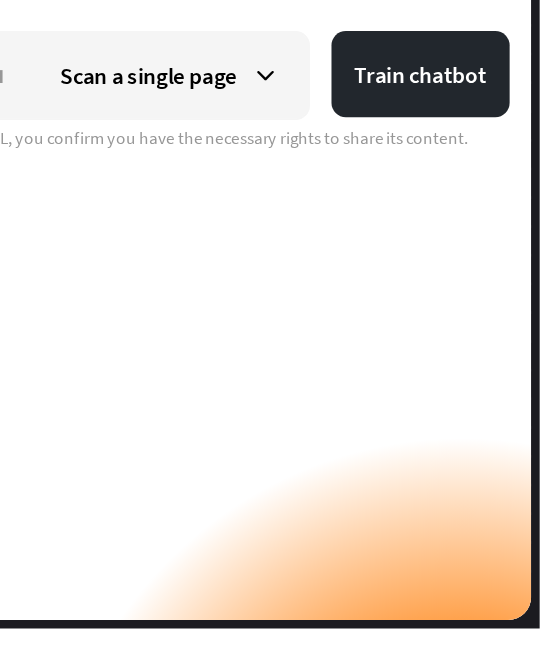 click on "Train chatbot" at bounding box center (458, 281) 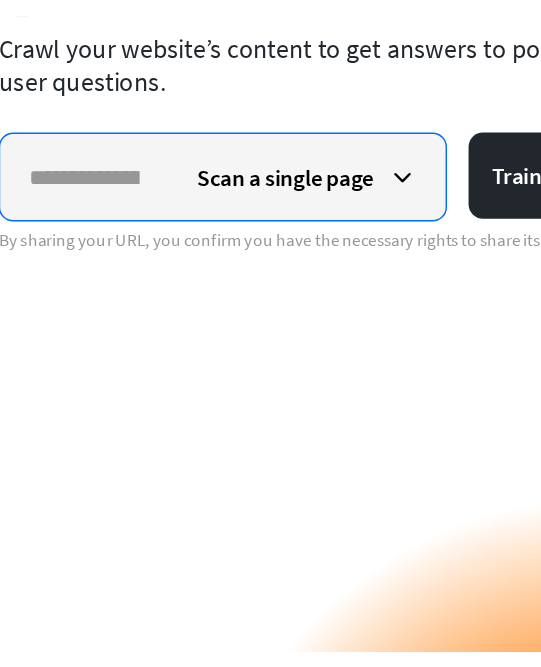 scroll, scrollTop: 0, scrollLeft: 0, axis: both 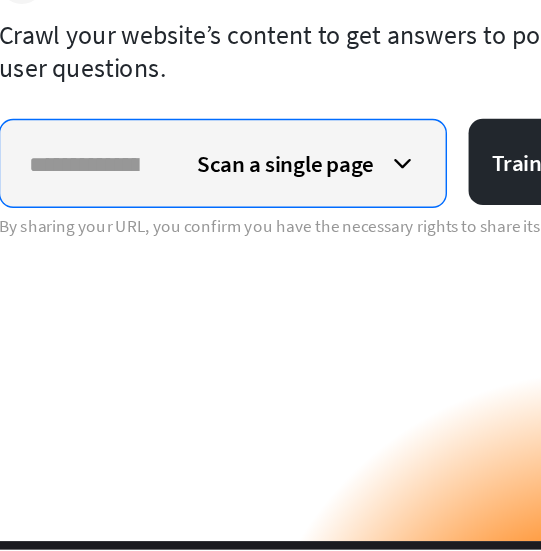 click at bounding box center (128, 282) 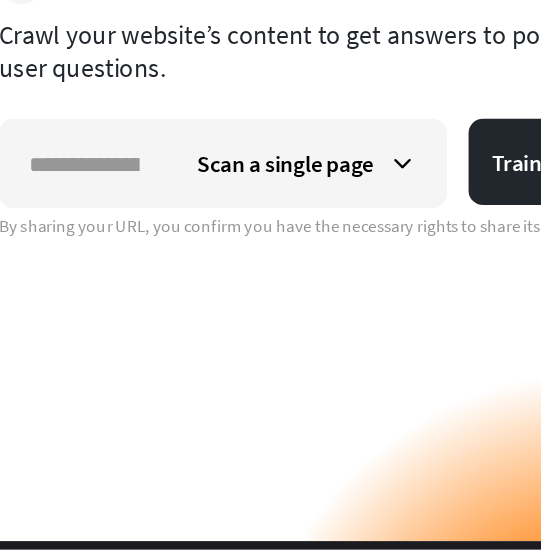 click on "Scan a single page
Train chatbot
By sharing your URL, you confirm you have the necessary rights to
share its content." at bounding box center (294, 398) 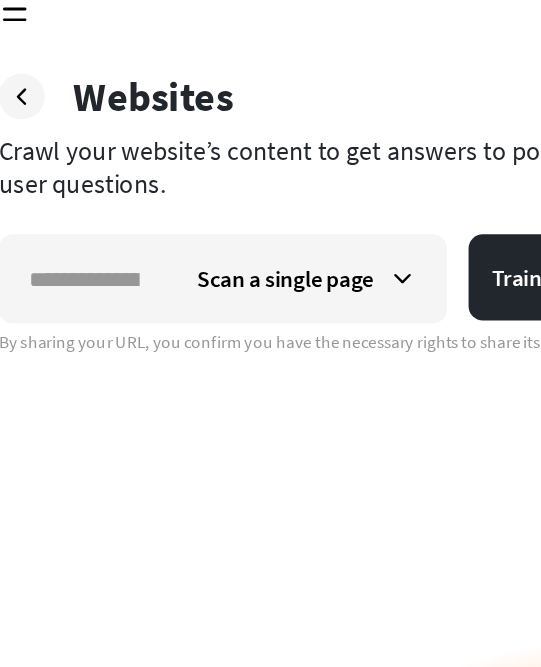 click on "Websites" at bounding box center [176, 155] 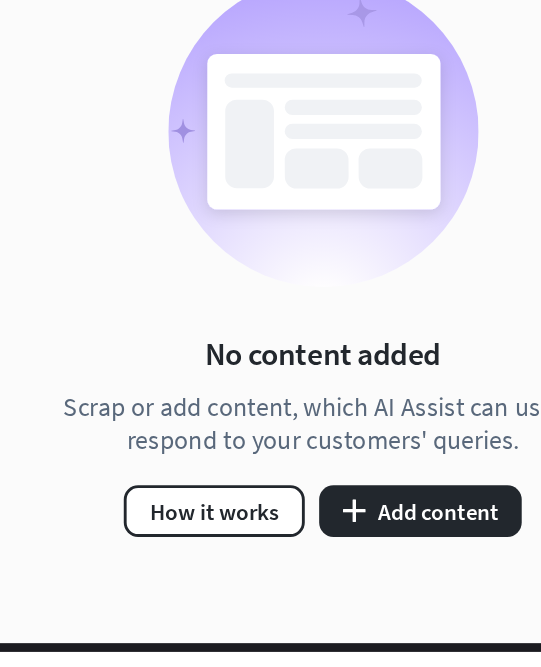 scroll, scrollTop: 0, scrollLeft: 0, axis: both 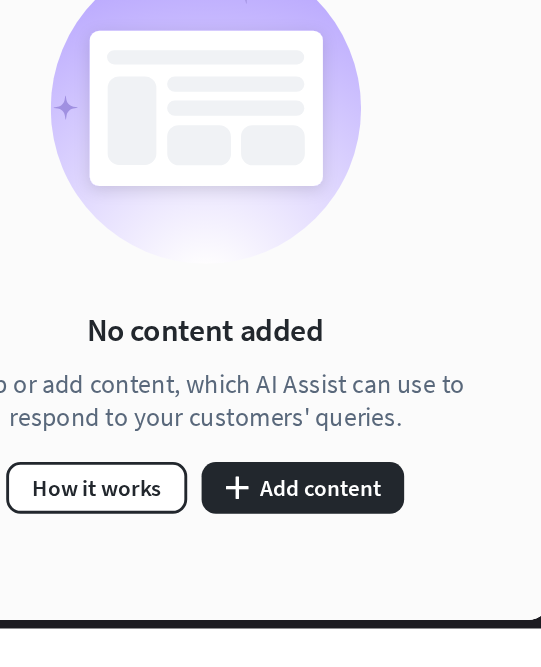click on "plus
Add content" at bounding box center (362, 569) 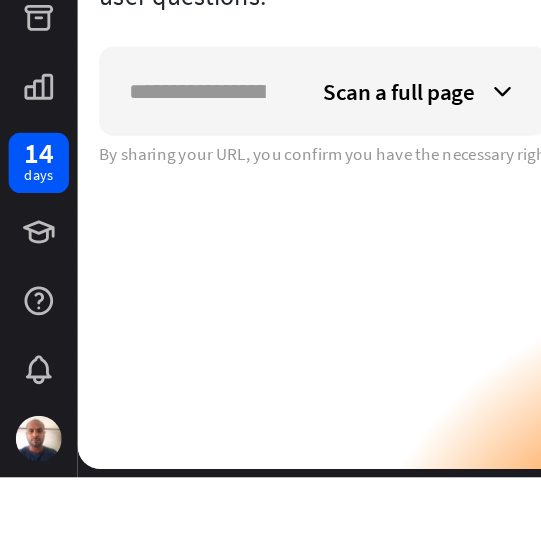 scroll, scrollTop: 0, scrollLeft: 0, axis: both 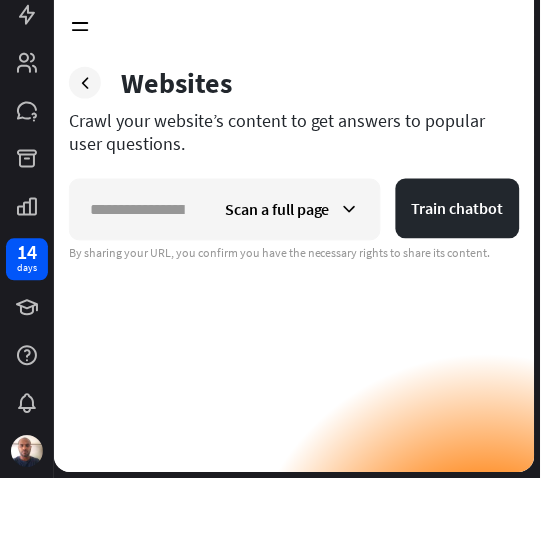 click on "Scan a full page" at bounding box center (225, 282) 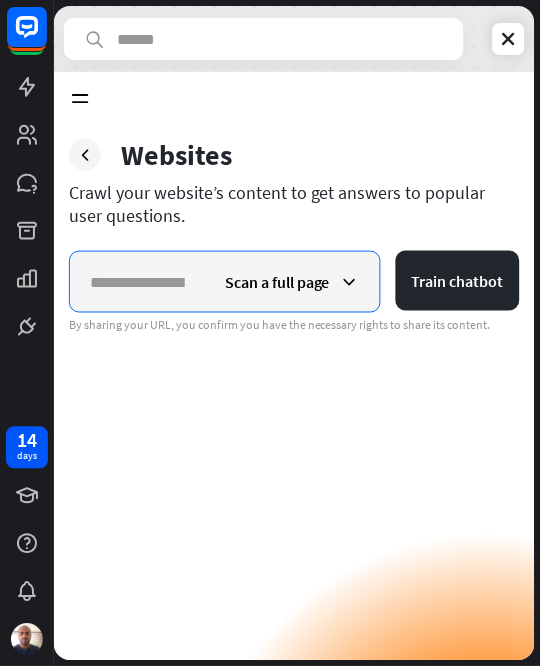 click at bounding box center [137, 282] 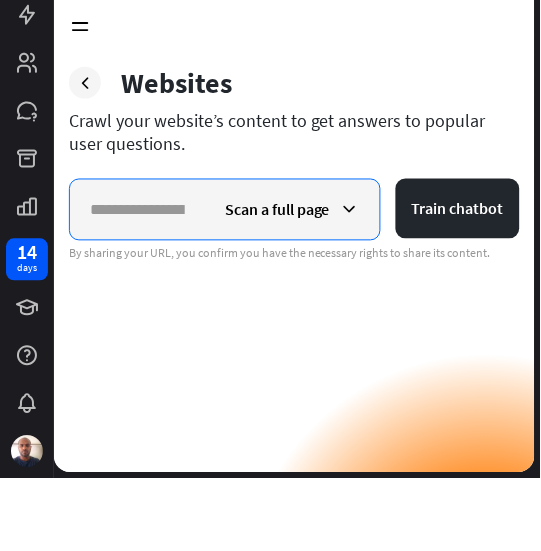 scroll, scrollTop: 0, scrollLeft: 0, axis: both 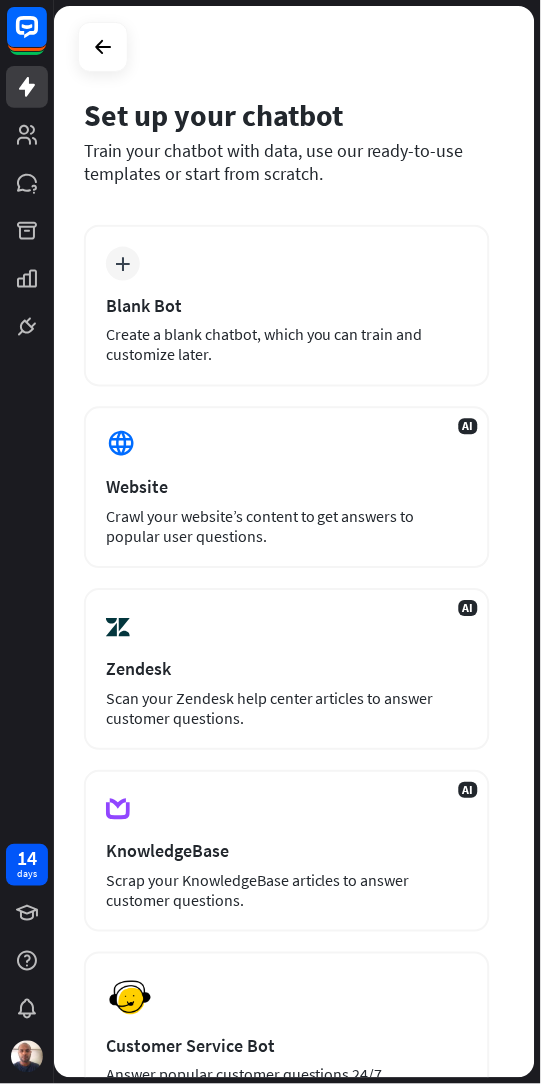 click on "plus   Blank Bot
Create a blank chatbot, which you can train and
customize later." at bounding box center [287, 306] 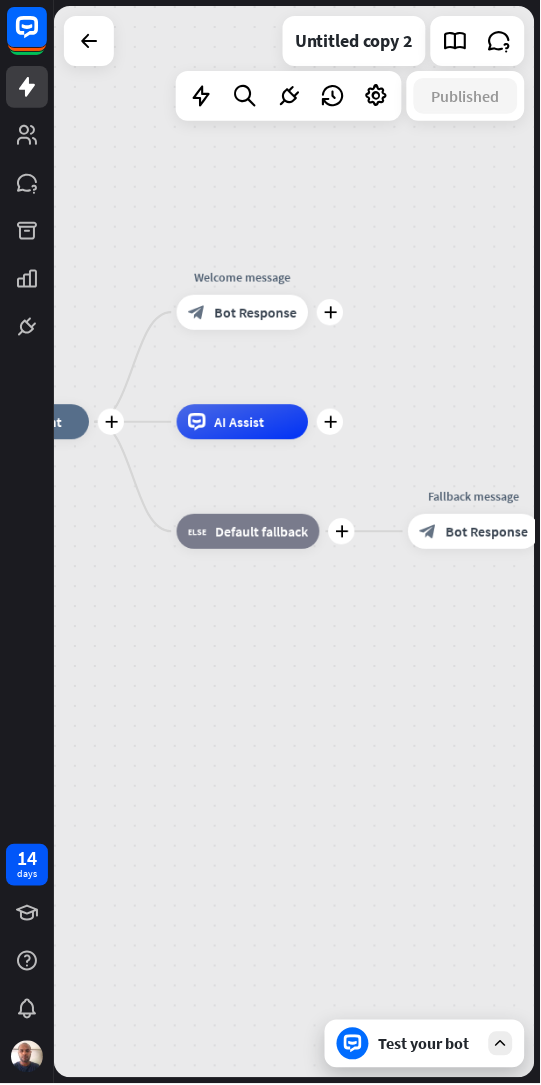 click on "Test your bot" at bounding box center [425, 1045] 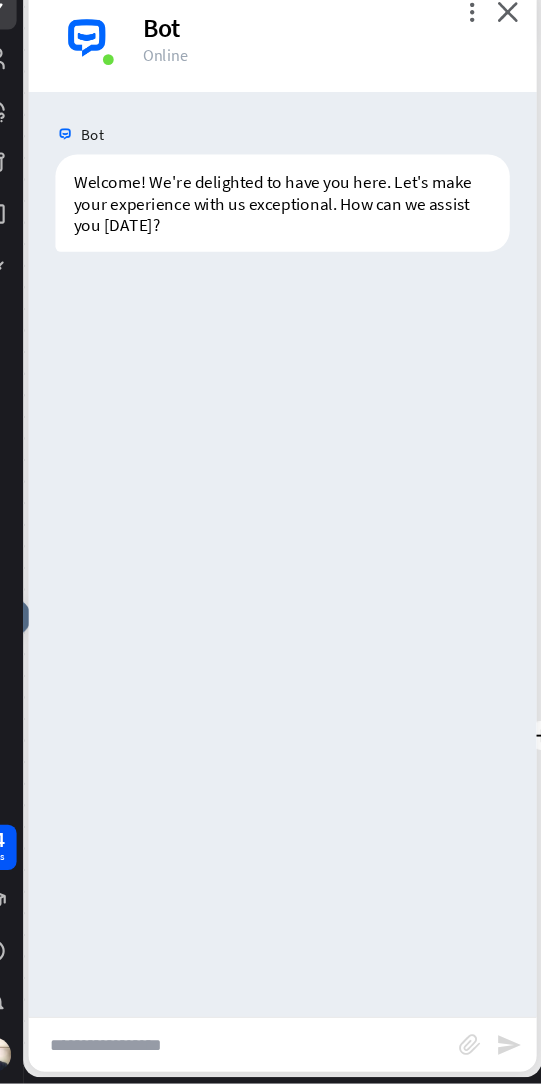 click at bounding box center (258, 1049) 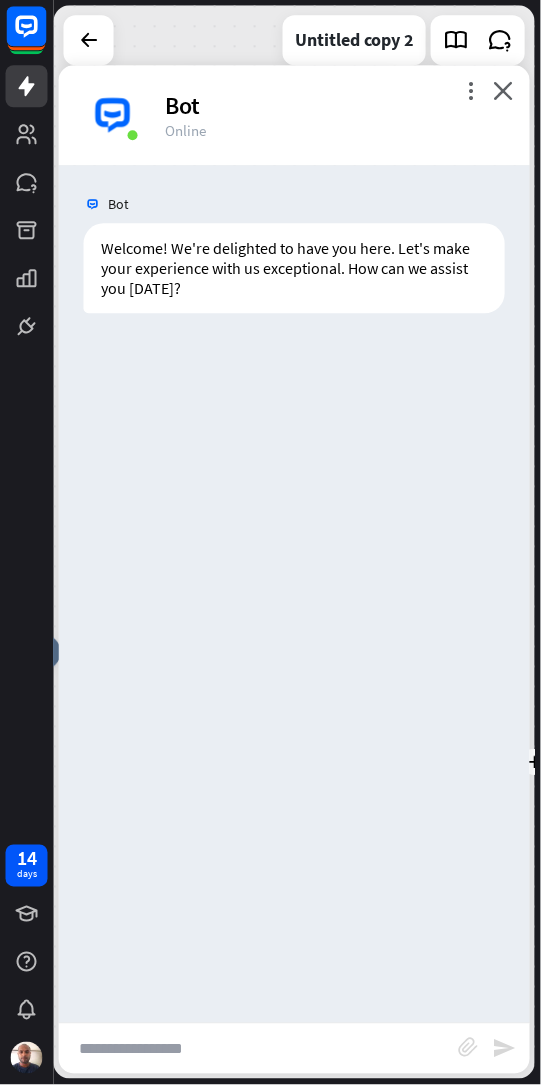 scroll, scrollTop: 0, scrollLeft: 0, axis: both 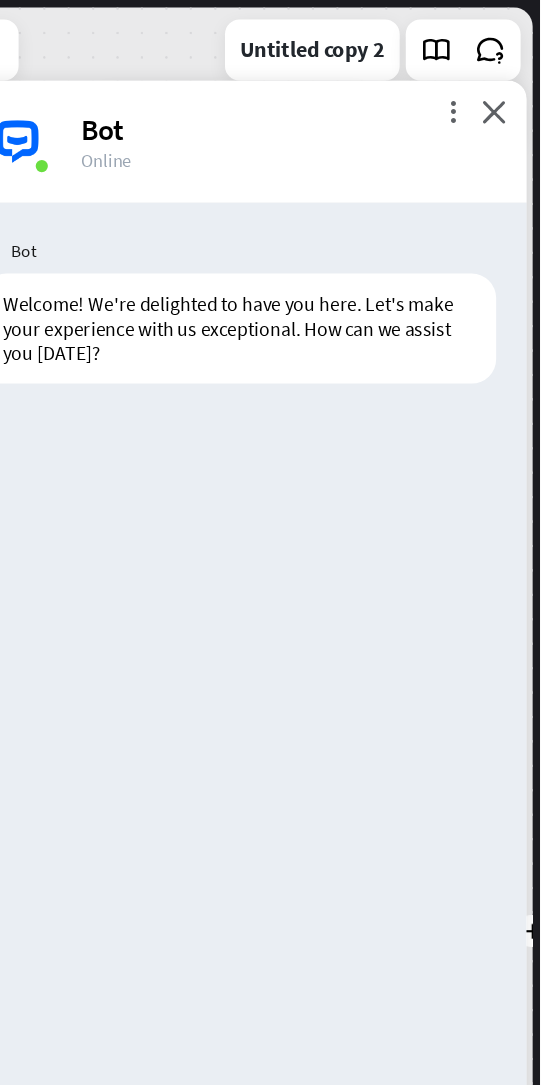 click on "more_vert" at bounding box center (470, 91) 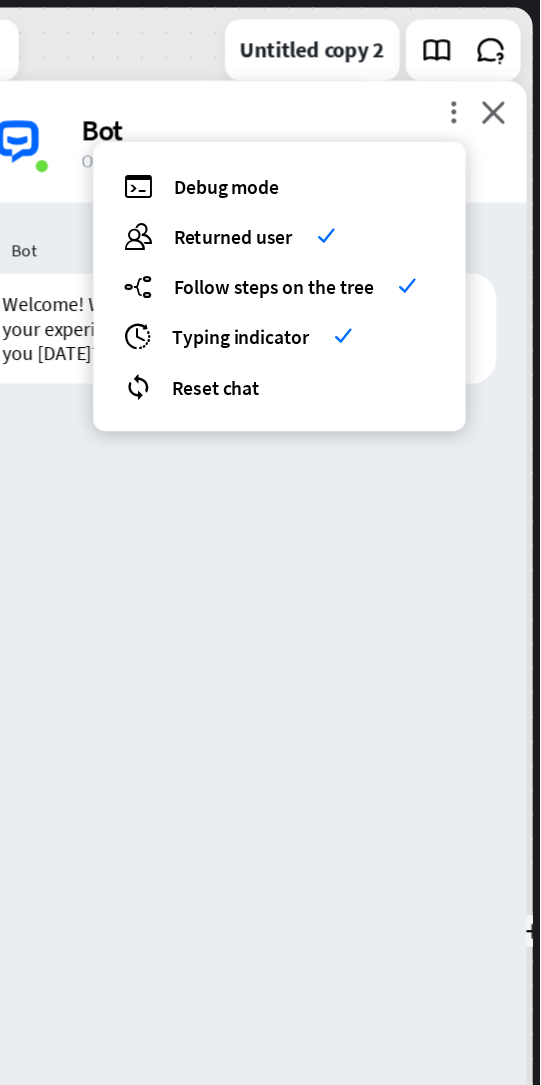 click on "Reset chat" at bounding box center (275, 317) 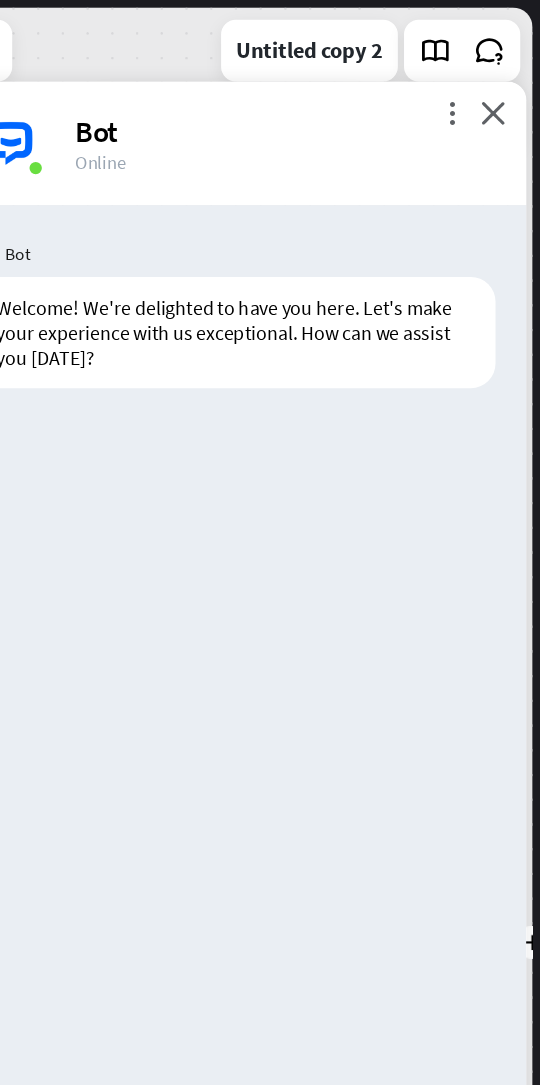 click on "Untitled copy 2" at bounding box center [354, 41] 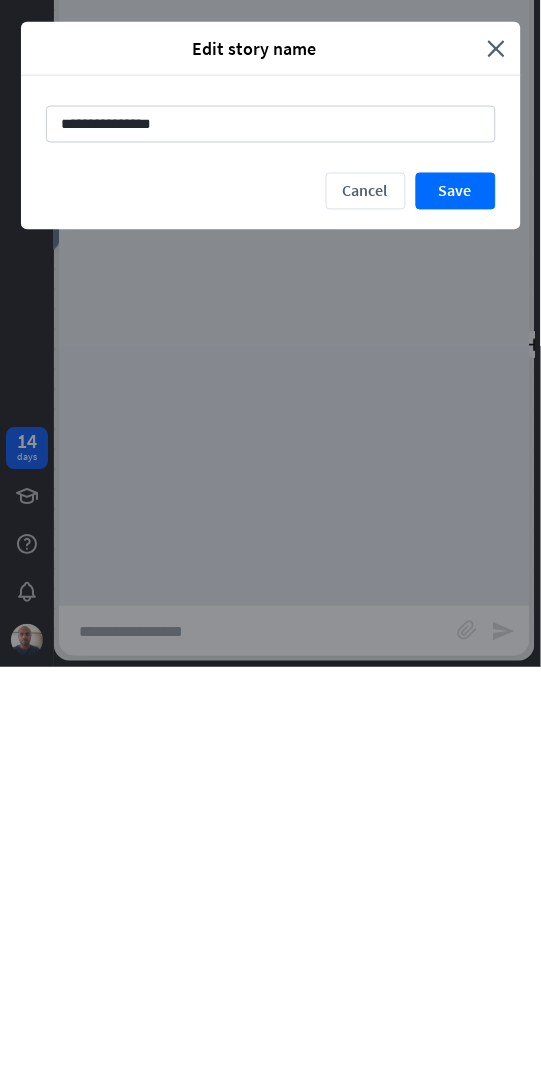 click on "Save" at bounding box center (456, 608) 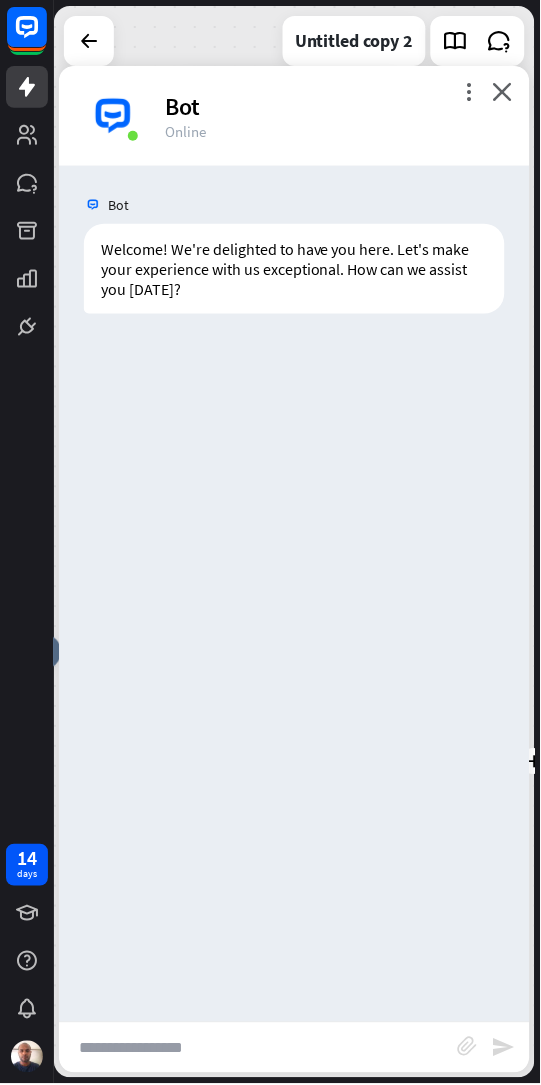 click at bounding box center [89, 41] 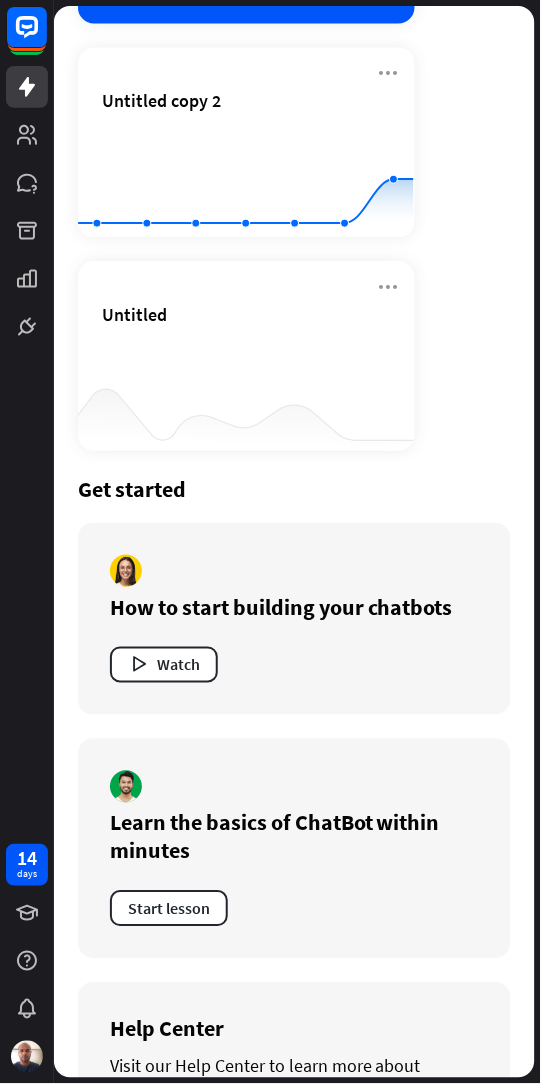 scroll, scrollTop: 327, scrollLeft: 0, axis: vertical 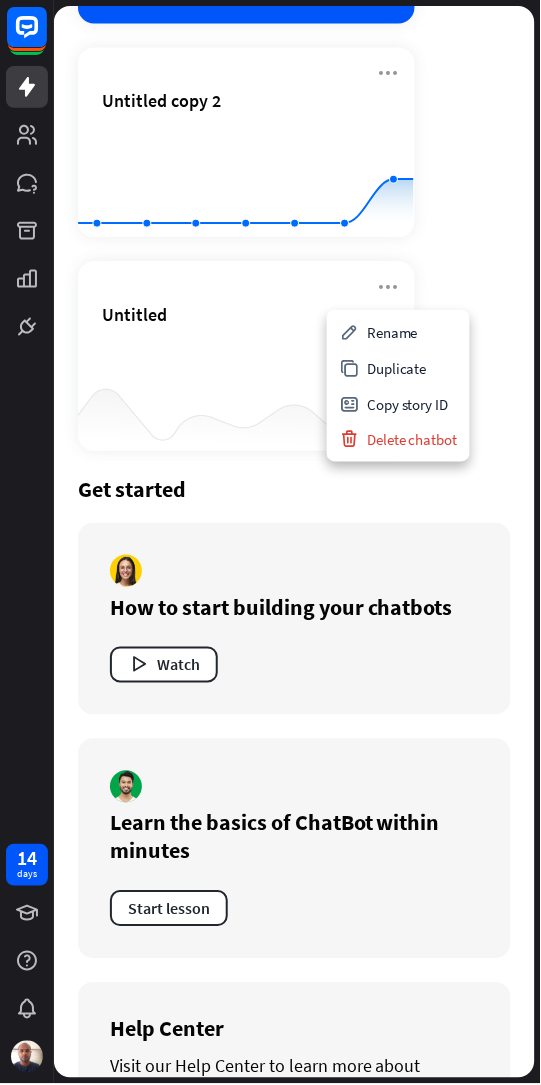 click on "Copy story ID" at bounding box center (398, 404) 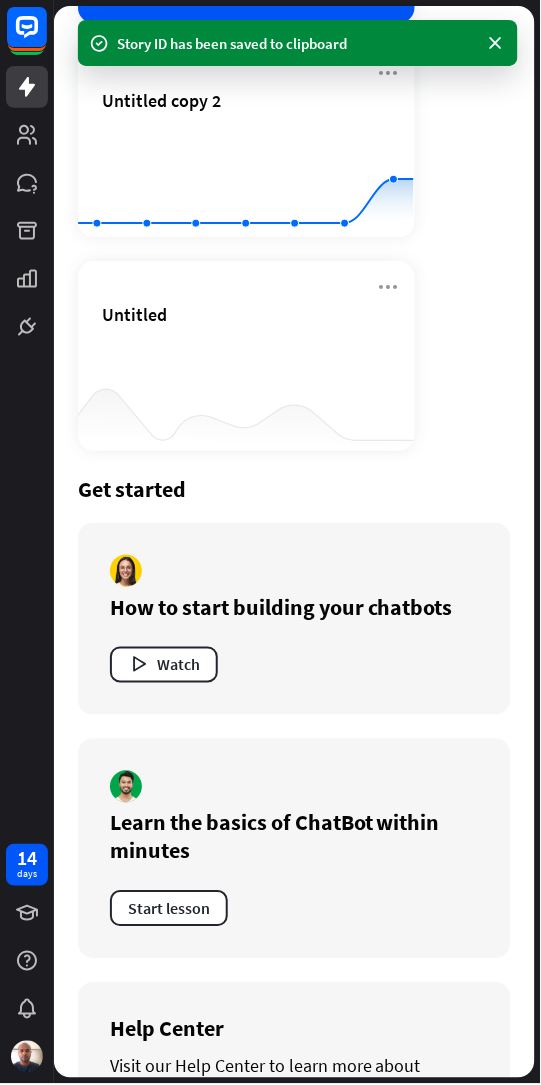 click on "Add chatbot" at bounding box center (246, -72) 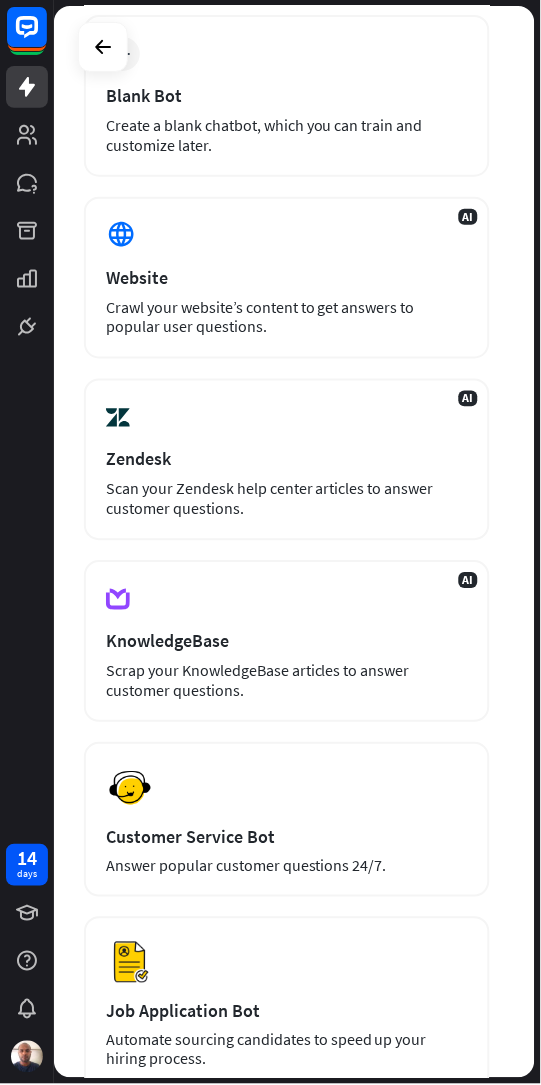 scroll, scrollTop: 0, scrollLeft: 0, axis: both 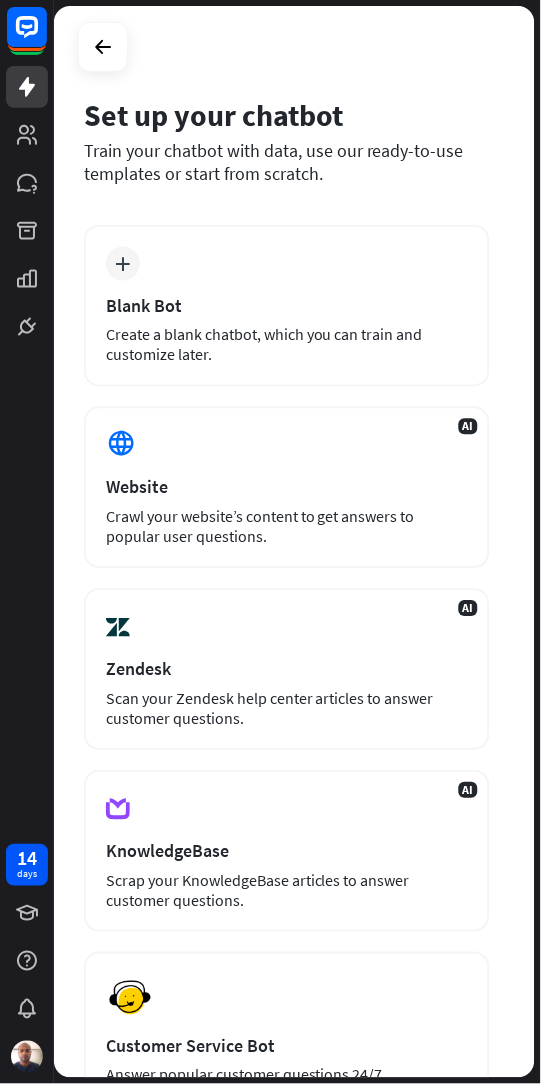 click at bounding box center [103, 47] 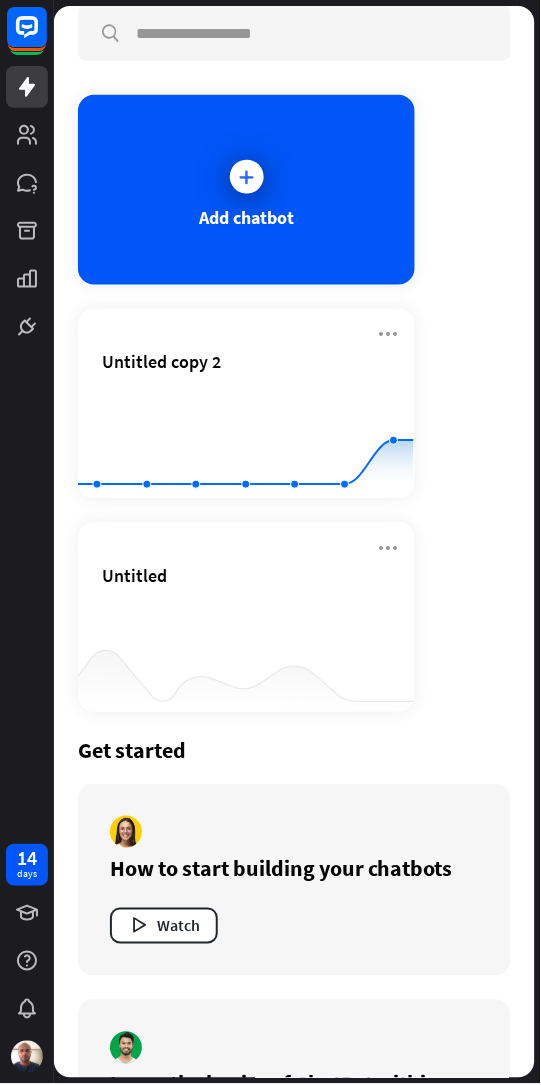 scroll, scrollTop: 58, scrollLeft: 0, axis: vertical 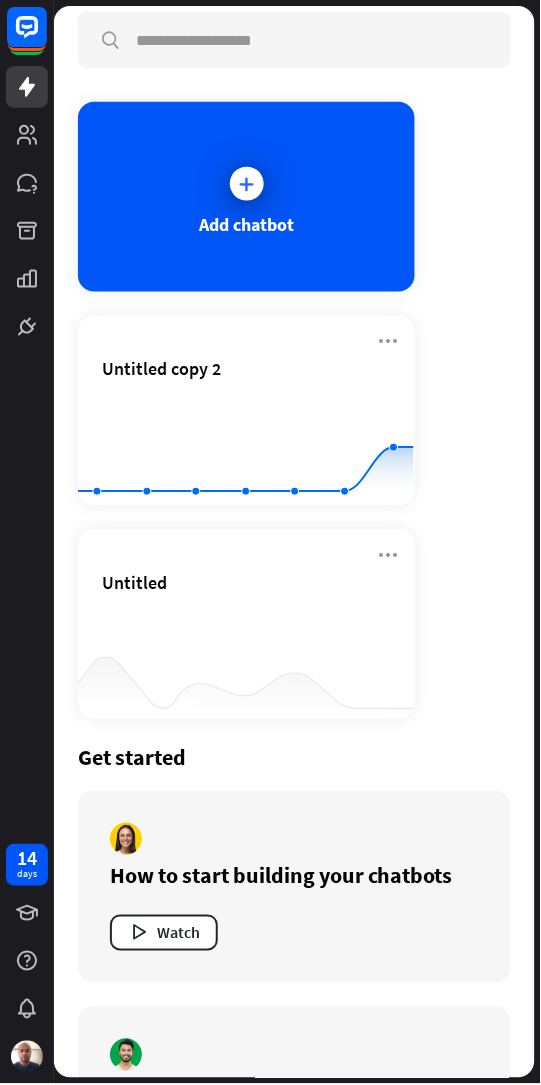 click on "Untitled" at bounding box center [246, 583] 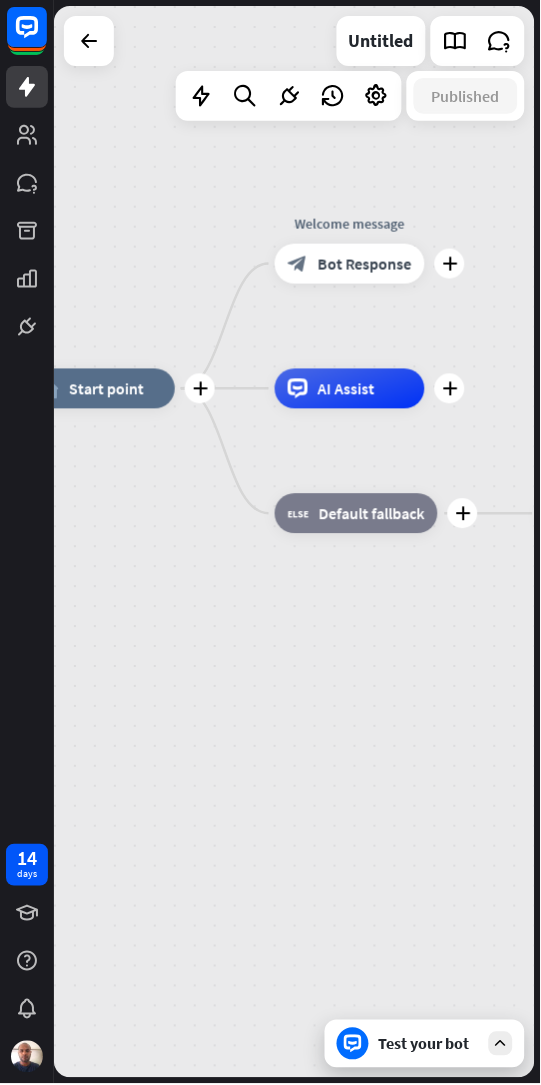 click on "Test your bot" at bounding box center (429, 1045) 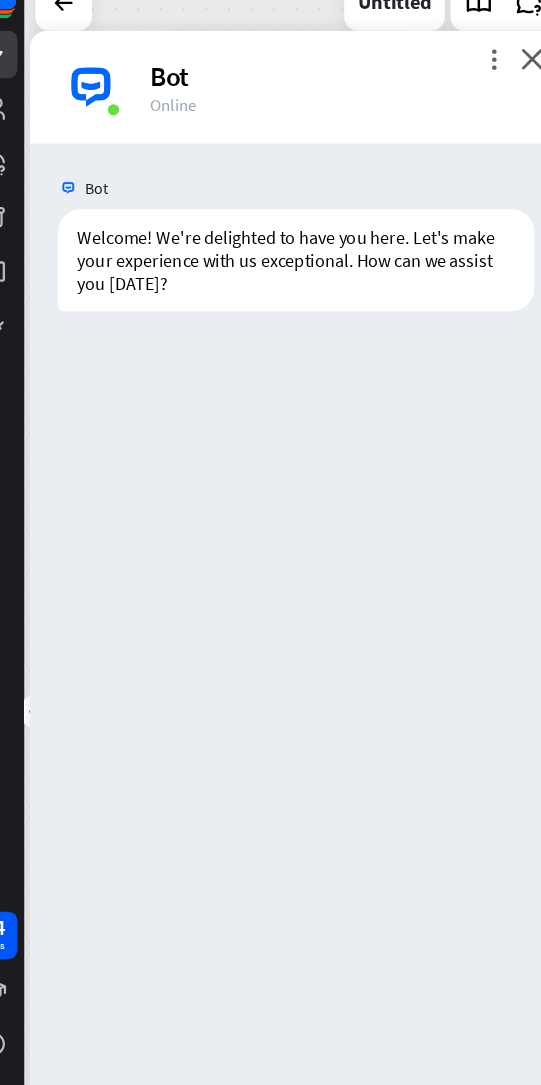 scroll, scrollTop: 0, scrollLeft: 0, axis: both 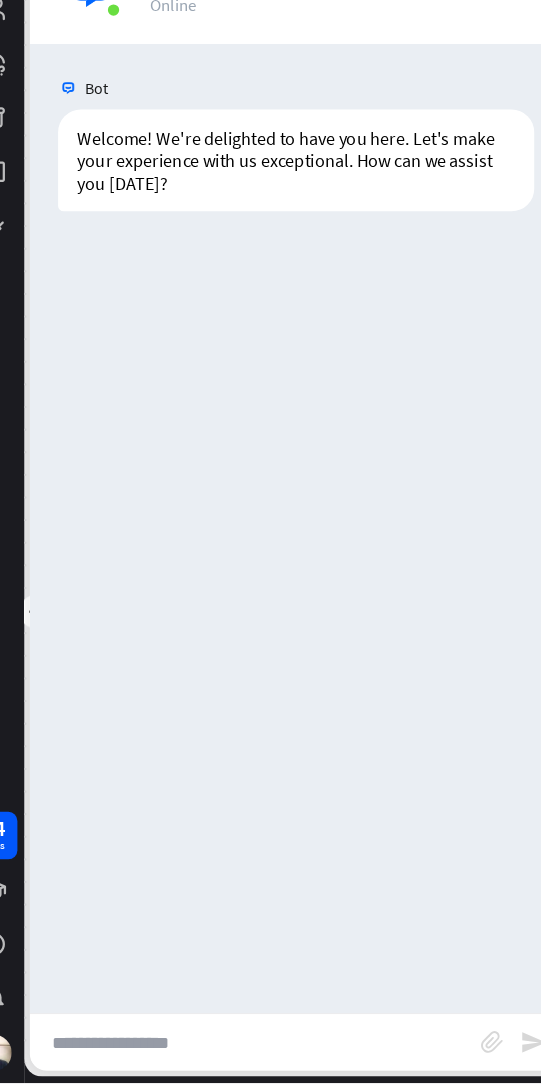click at bounding box center (258, 1049) 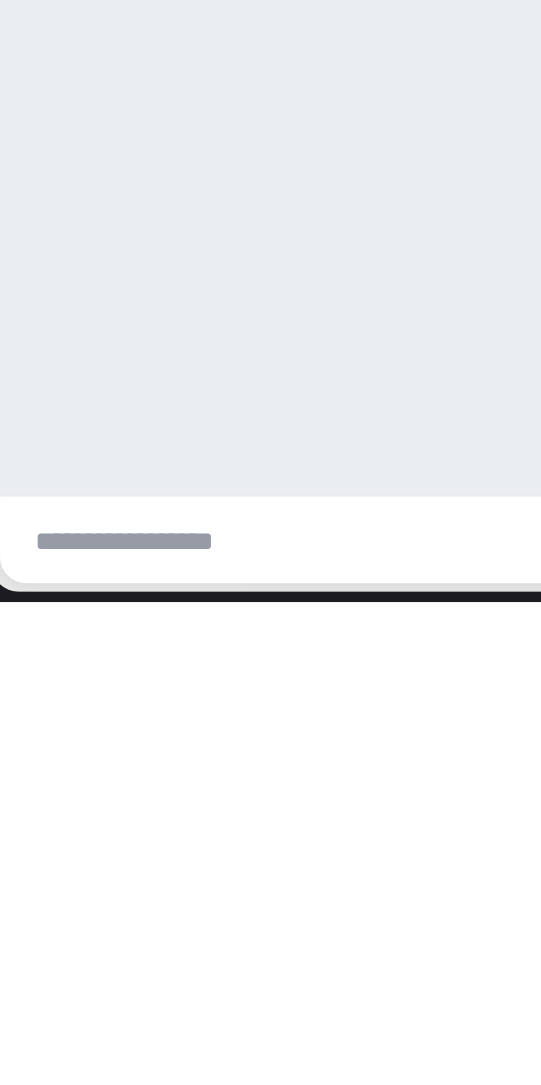 scroll, scrollTop: 0, scrollLeft: 0, axis: both 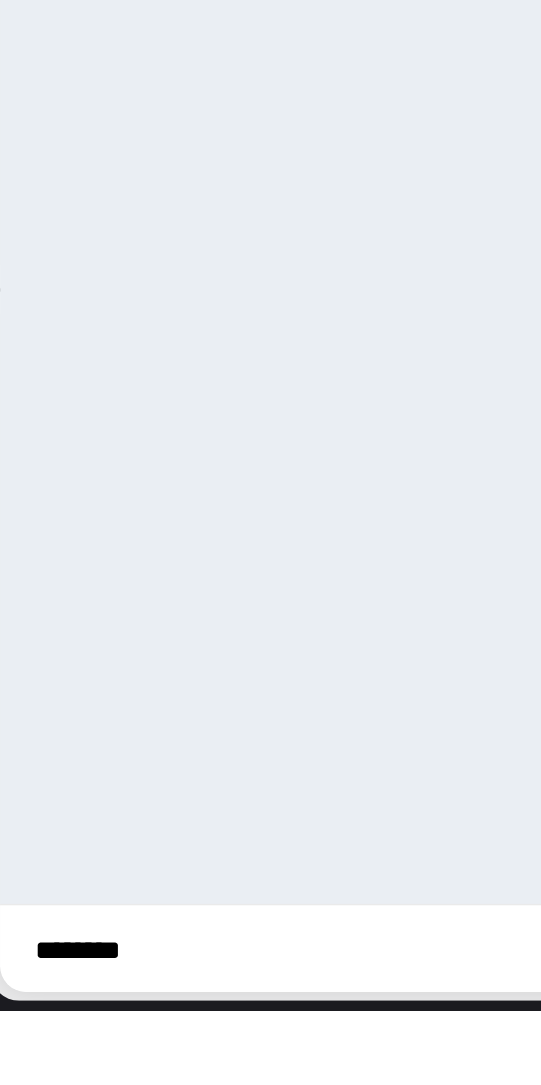 click on "Bot
Welcome! We're delighted to have you here. Let's make your experience with us exceptional. How can we assist you today?
Today 9:00 AM
Show JSON" at bounding box center [294, 594] 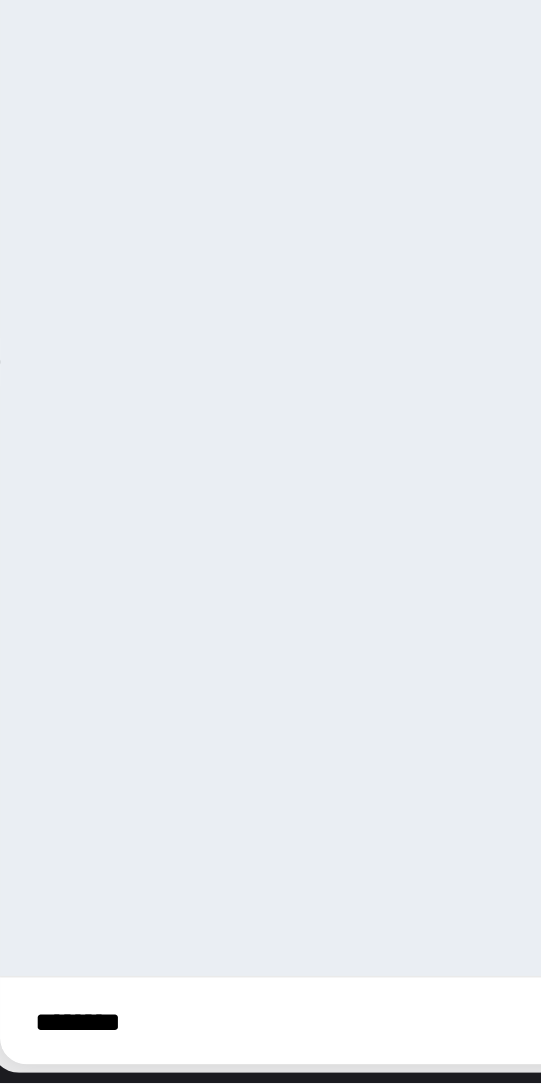click on "*******" at bounding box center [258, 1049] 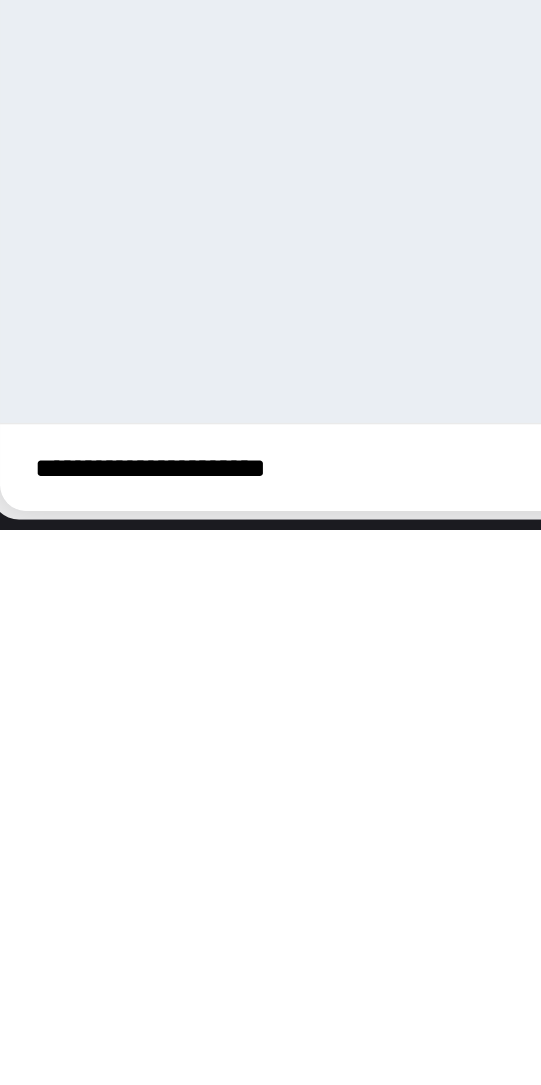 click on "**********" at bounding box center [258, 1049] 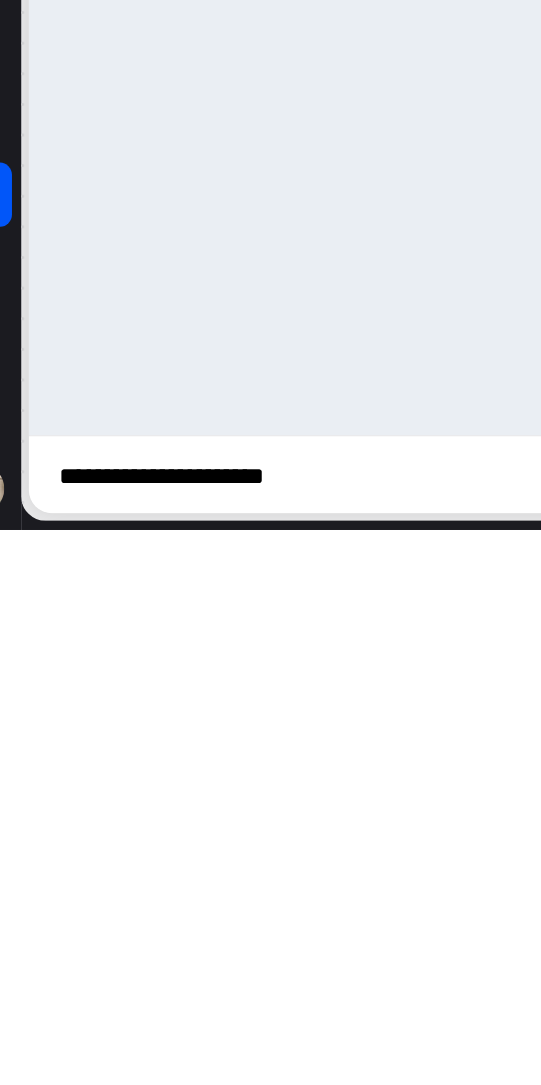 scroll, scrollTop: 0, scrollLeft: 0, axis: both 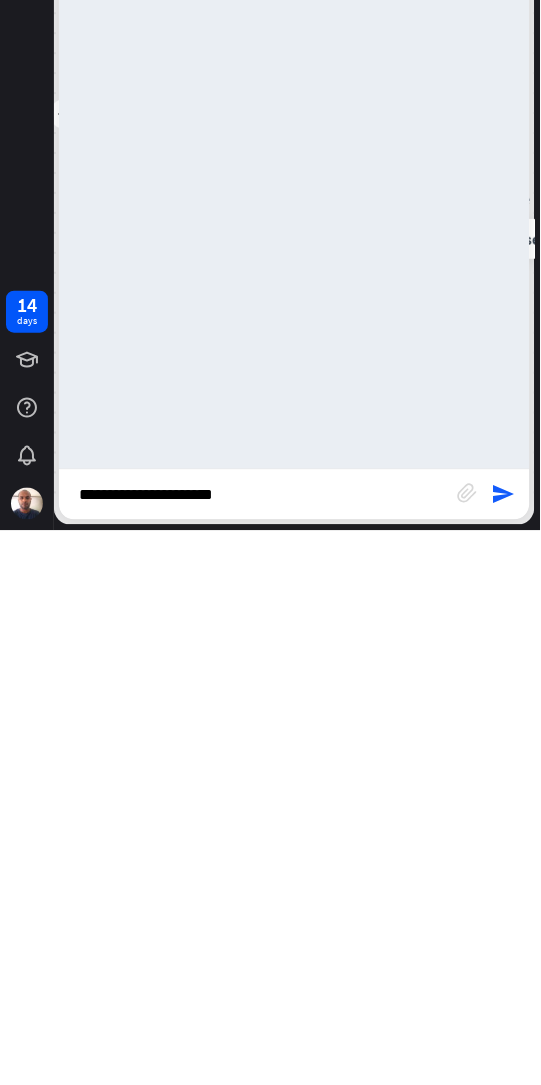 type on "**********" 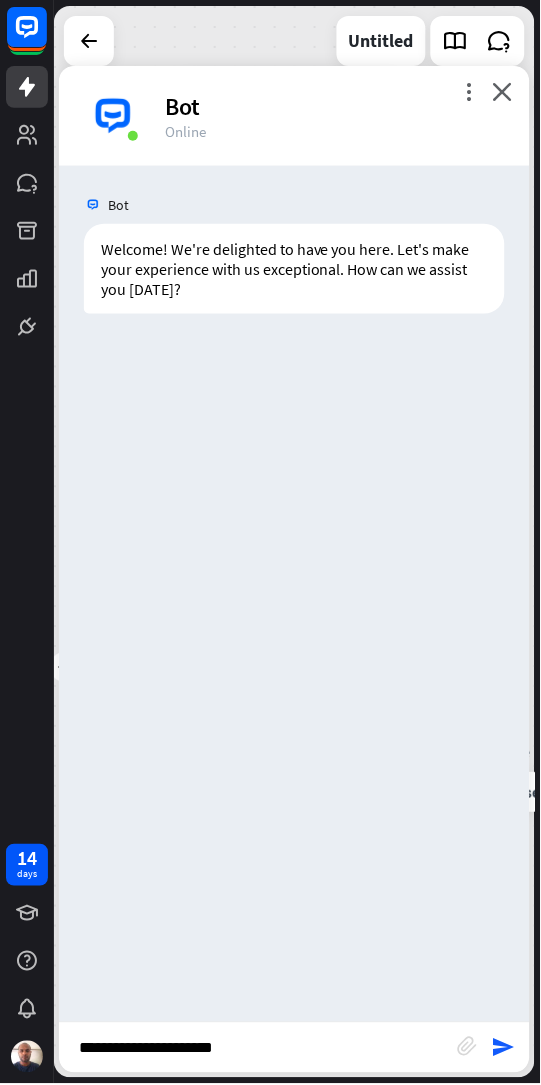 click on "send" at bounding box center (504, 1049) 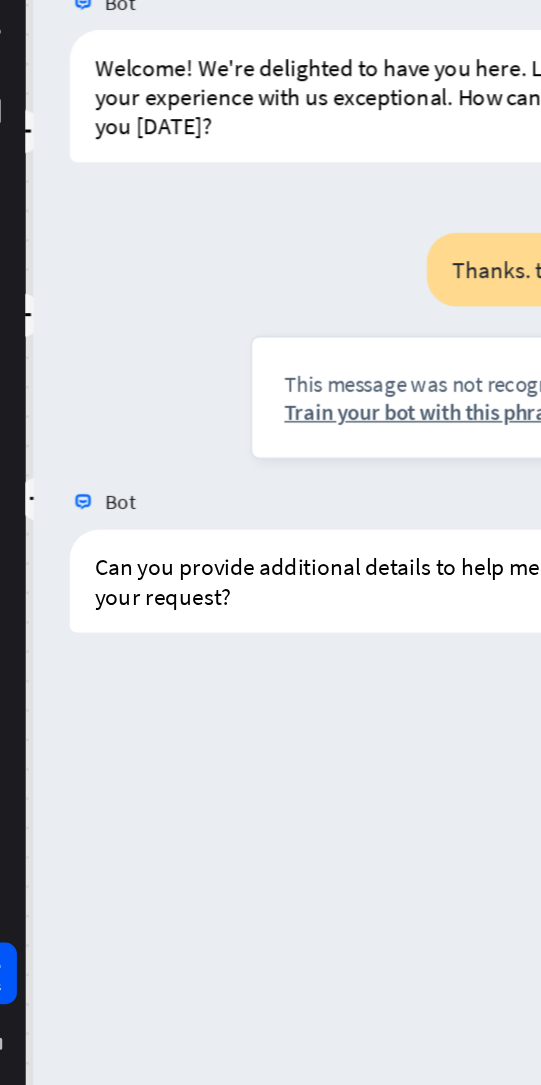 click at bounding box center (93, 545) 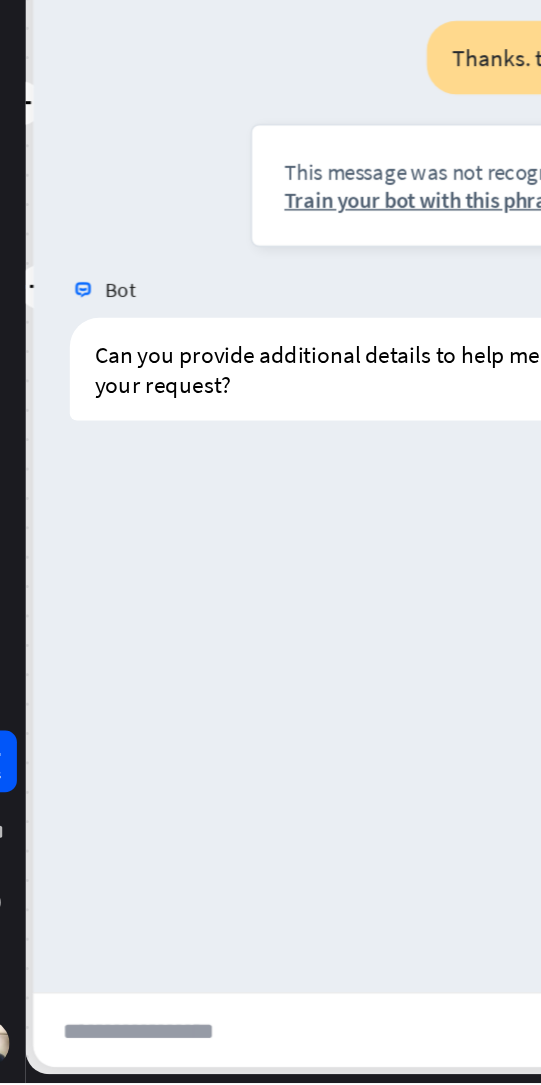 scroll, scrollTop: 0, scrollLeft: 0, axis: both 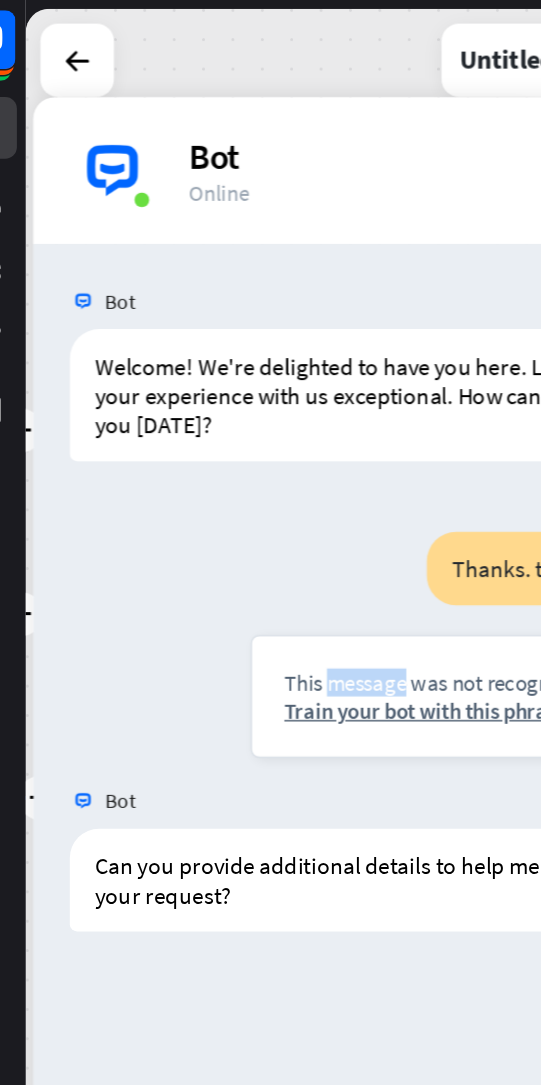 click on "Thanks. thank you sir   This message was not recognized by bot.
Train your bot with this phrase.
Today 9:01 AM
Show JSON" at bounding box center (294, 444) 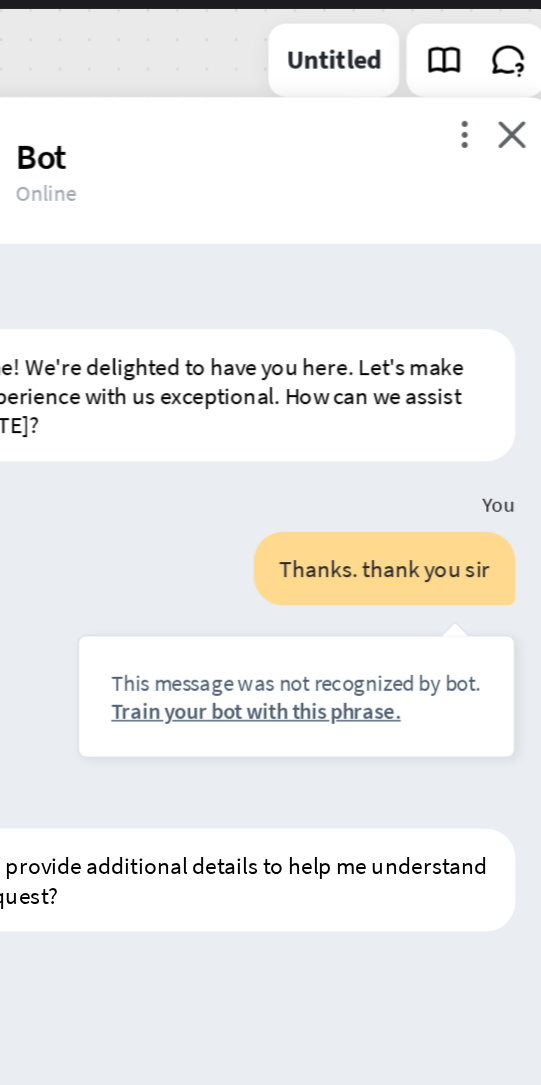 click on "Train your bot with this phrase." at bounding box center (356, 483) 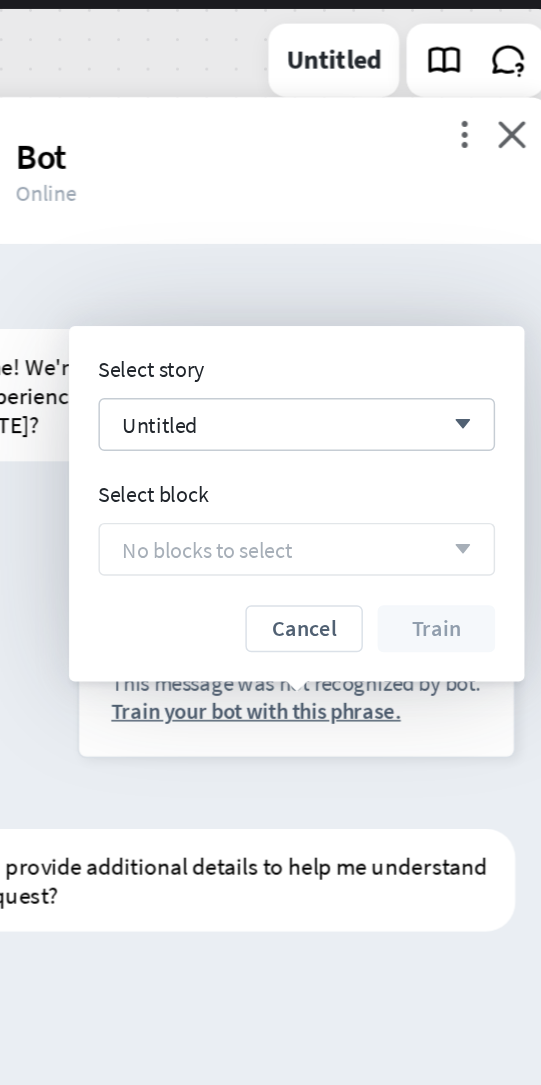 click on "arrow_down" at bounding box center (464, 289) 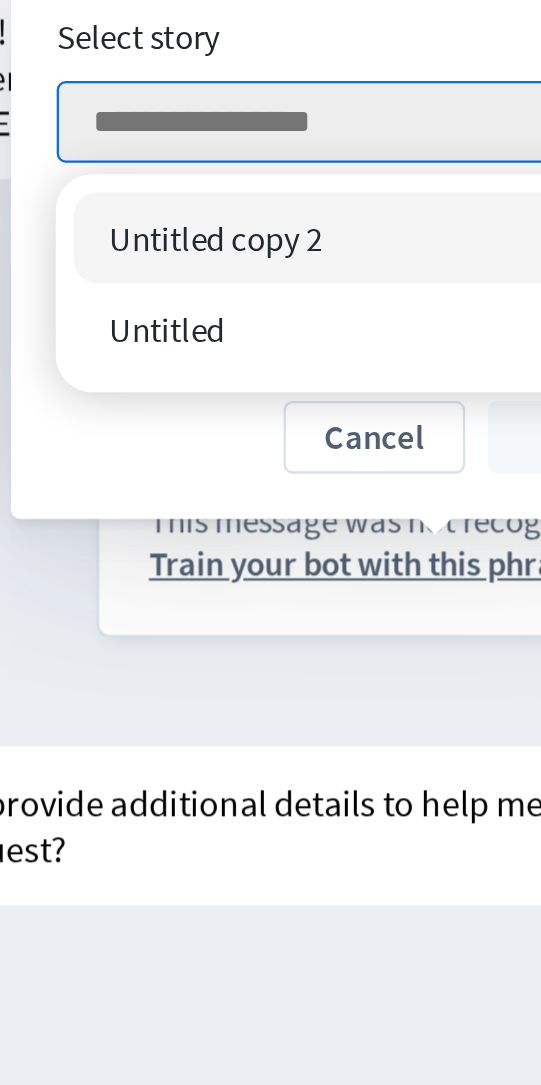 click on "Untitled copy 2" at bounding box center (259, 340) 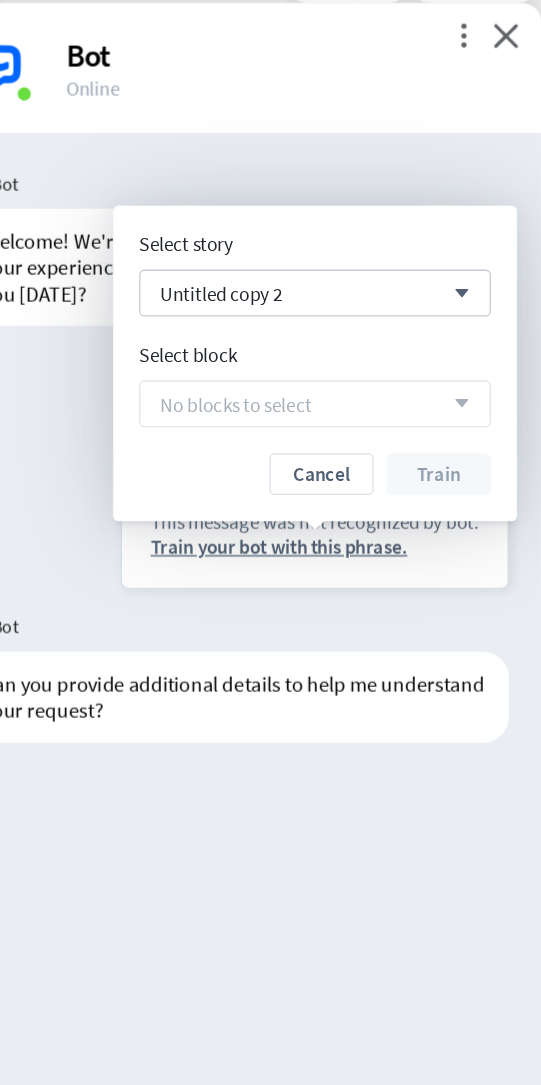 click on "No blocks to select" at bounding box center (295, 373) 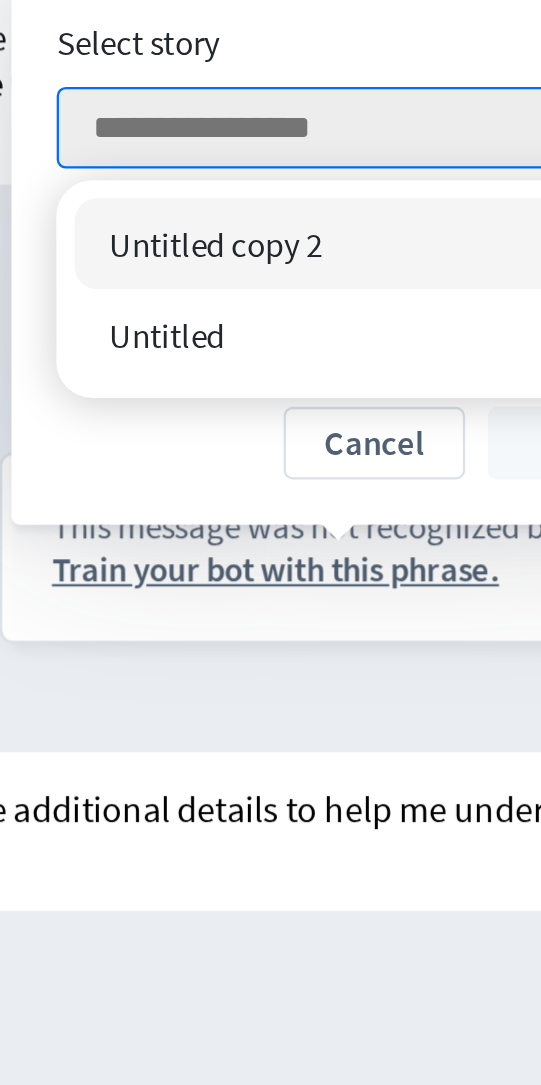 click on "Untitled" at bounding box center (280, 380) 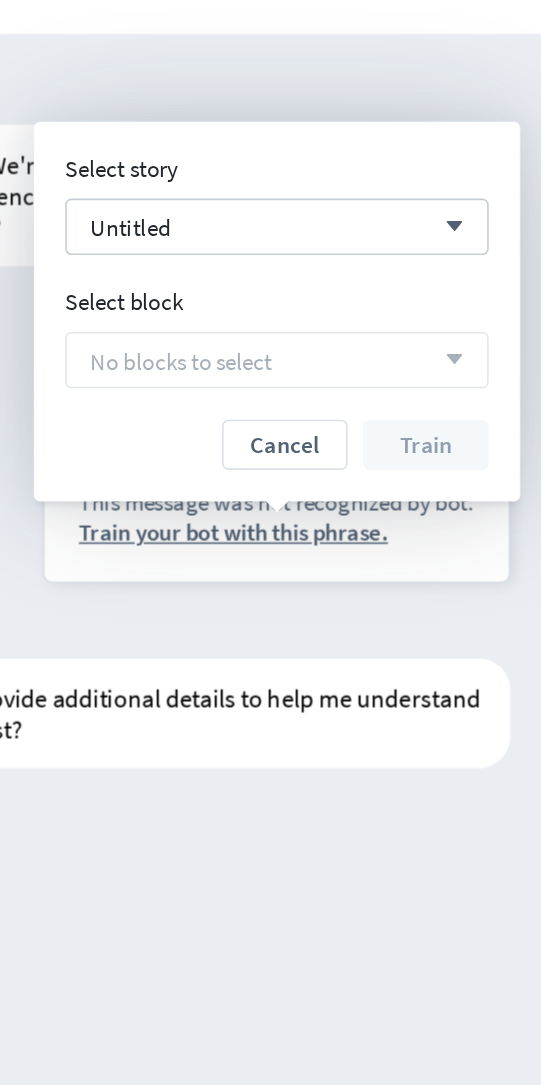 click on "arrow_down" at bounding box center (464, 374) 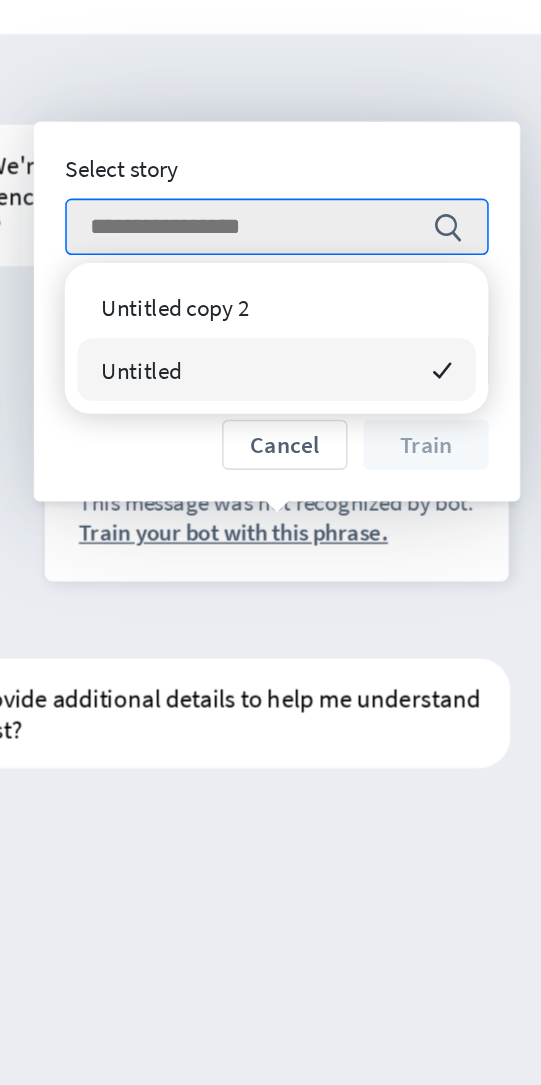 click on "Untitled copy 2" at bounding box center (356, 340) 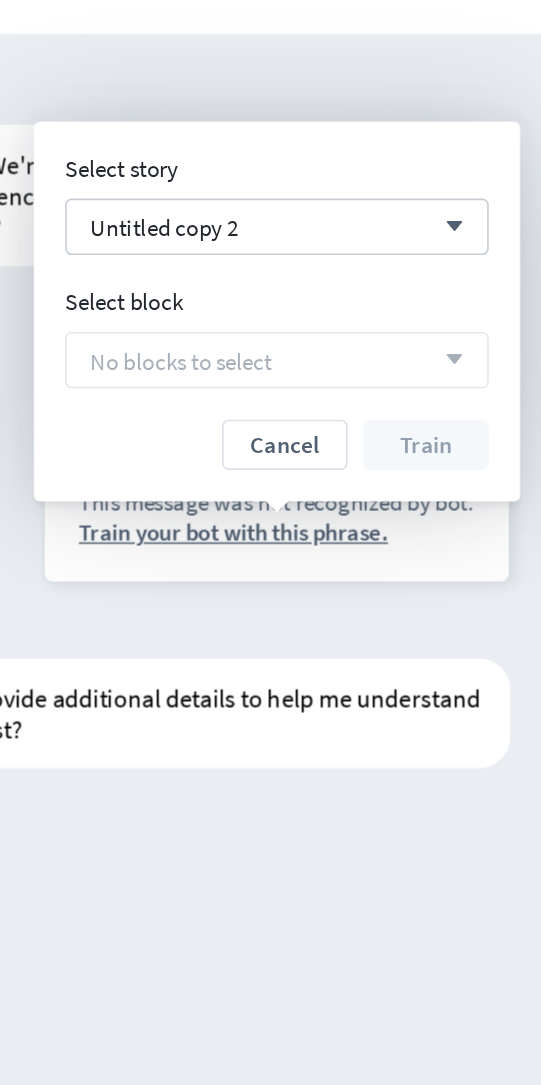 click on "arrow_down" at bounding box center [464, 374] 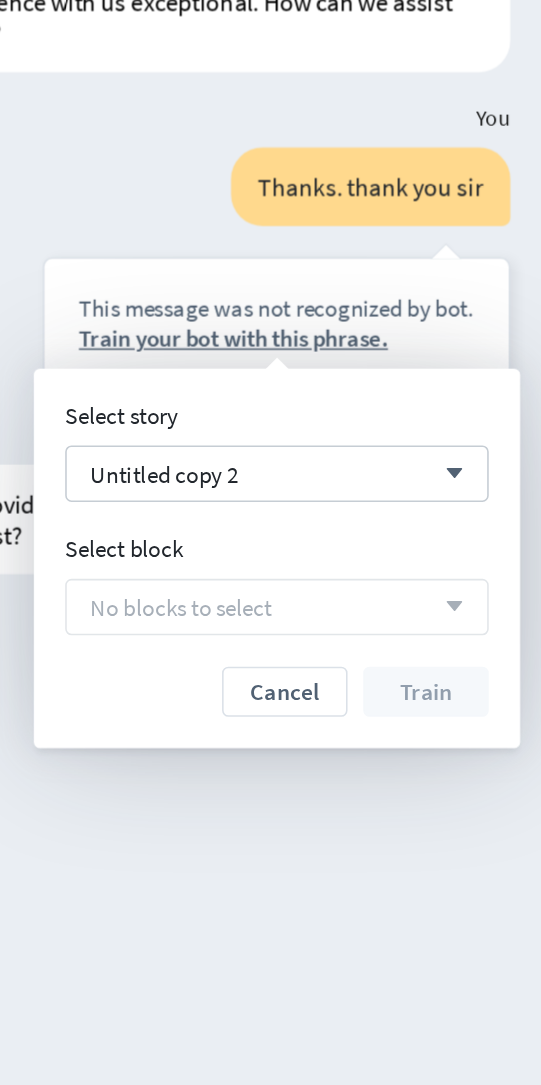 click on "Train your bot with this phrase." at bounding box center [356, 483] 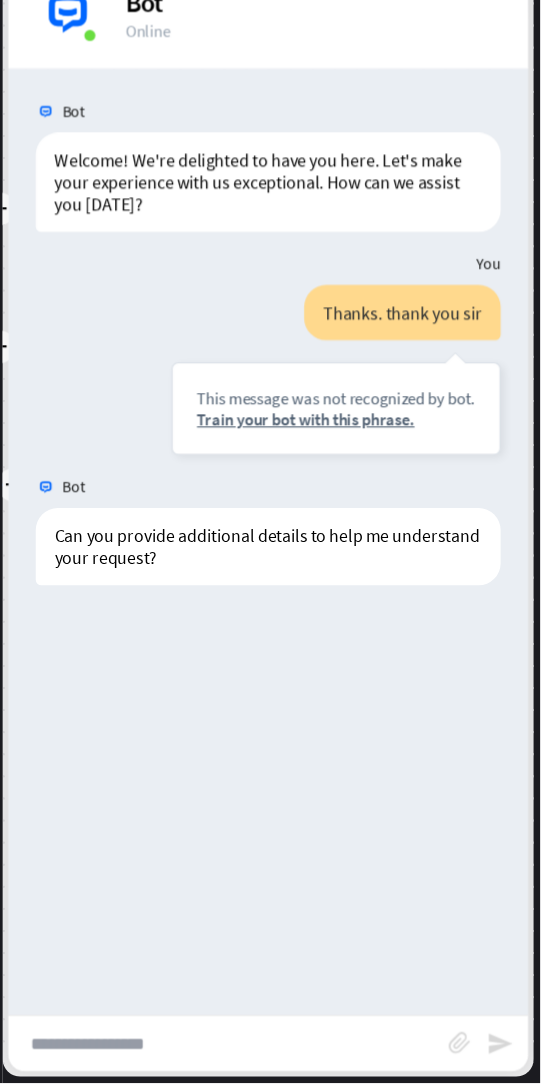 scroll, scrollTop: 0, scrollLeft: 0, axis: both 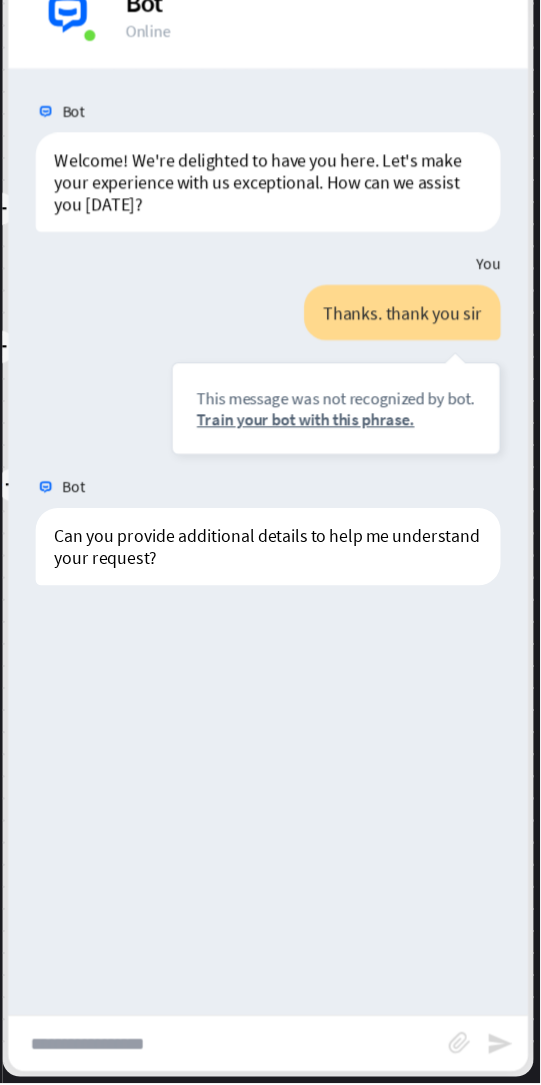 click at bounding box center (258, 1049) 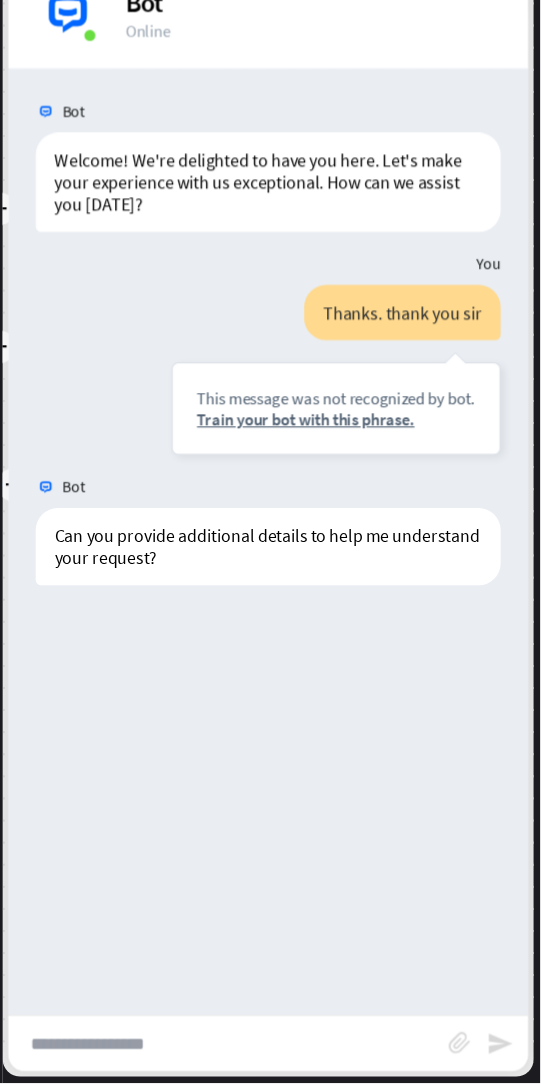 scroll, scrollTop: 0, scrollLeft: 0, axis: both 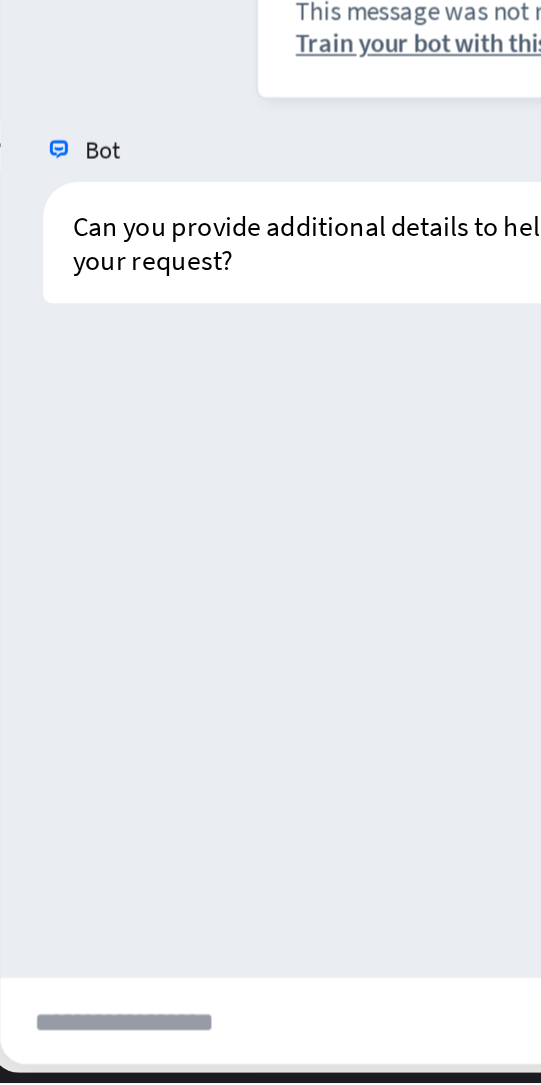 click at bounding box center [258, 1049] 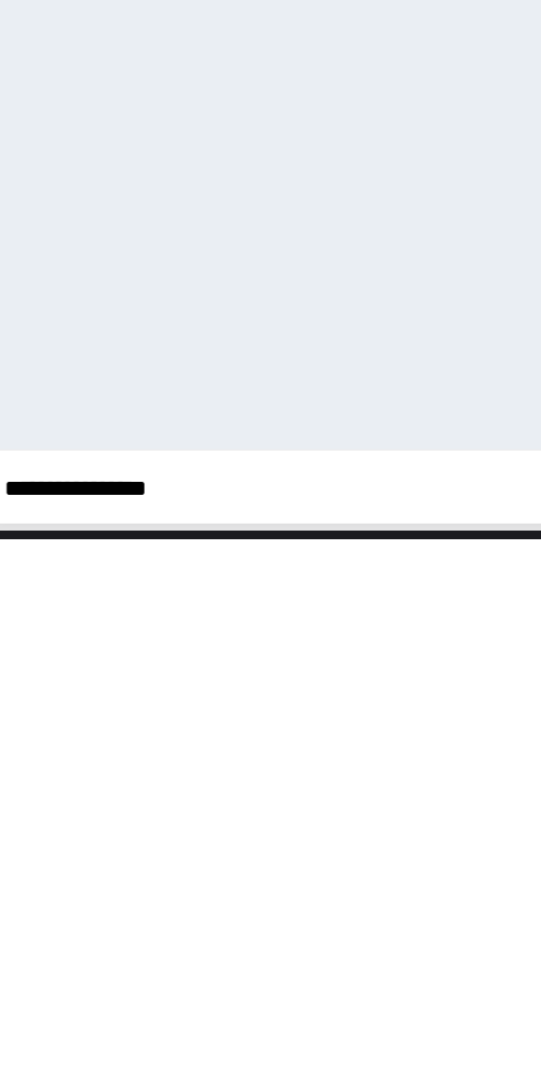 scroll, scrollTop: 0, scrollLeft: 0, axis: both 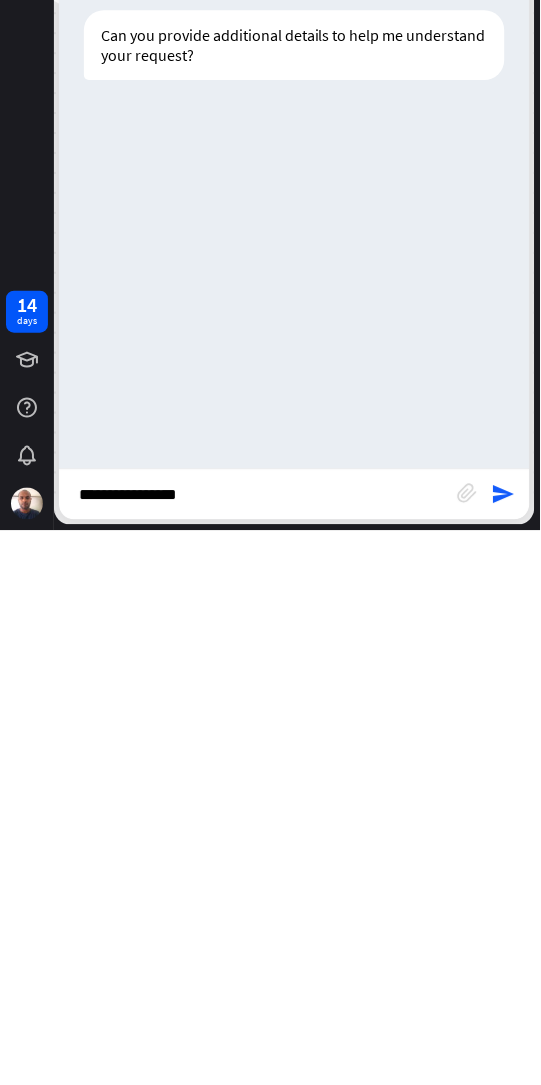 type on "**********" 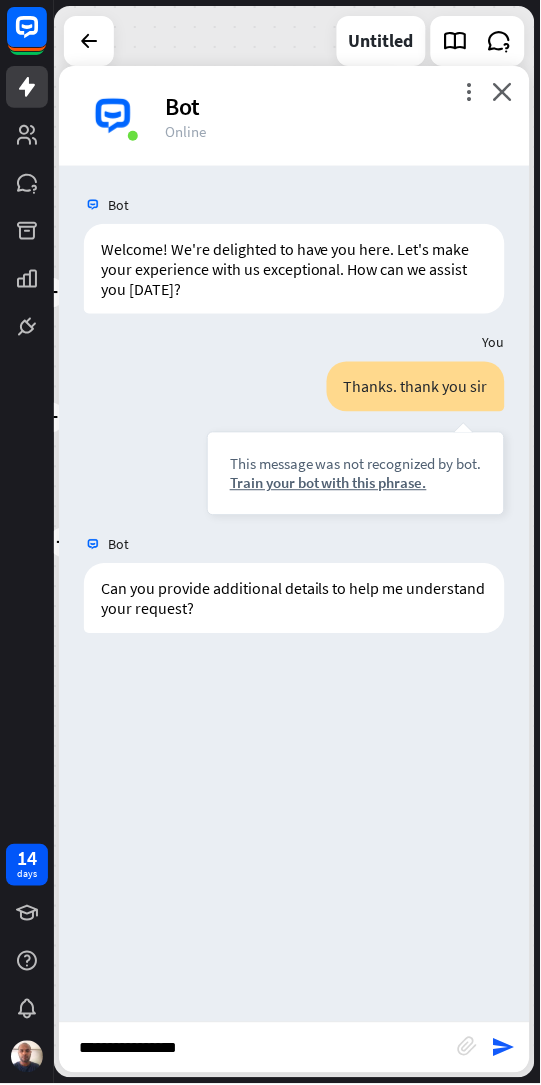 click on "send" at bounding box center (504, 1049) 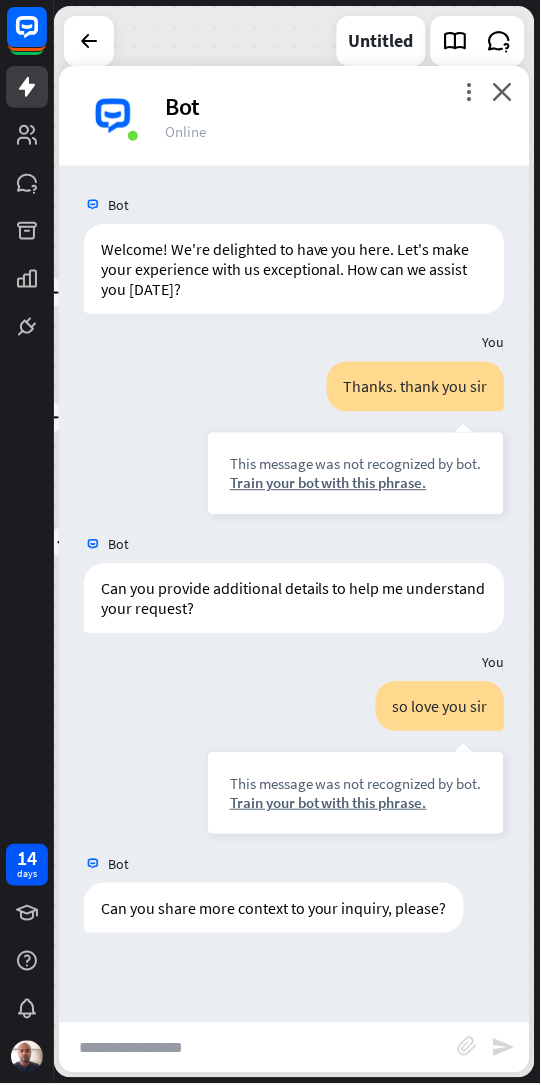 click on "Untitled" at bounding box center (381, 41) 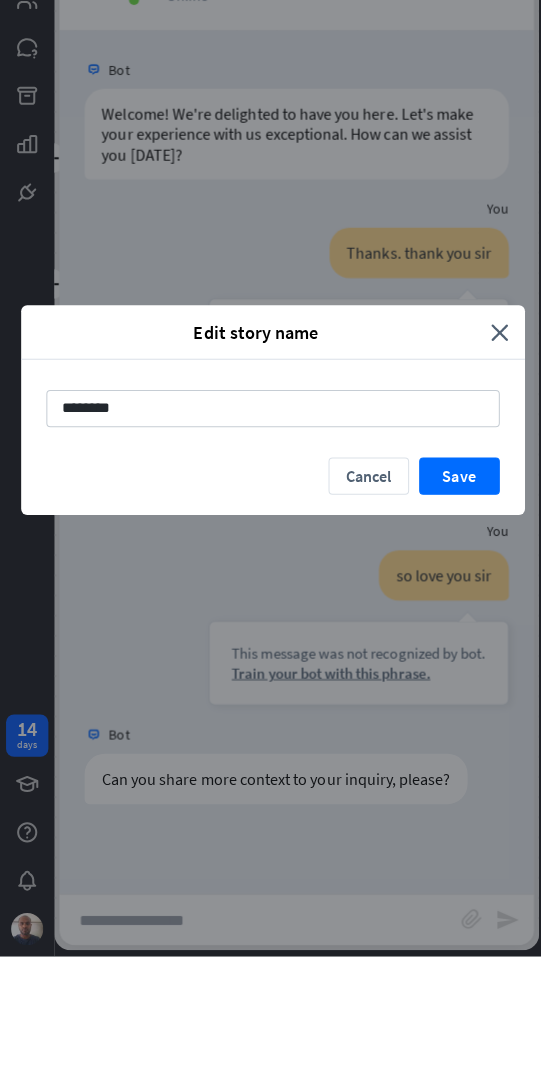 click on "Save" at bounding box center (456, 608) 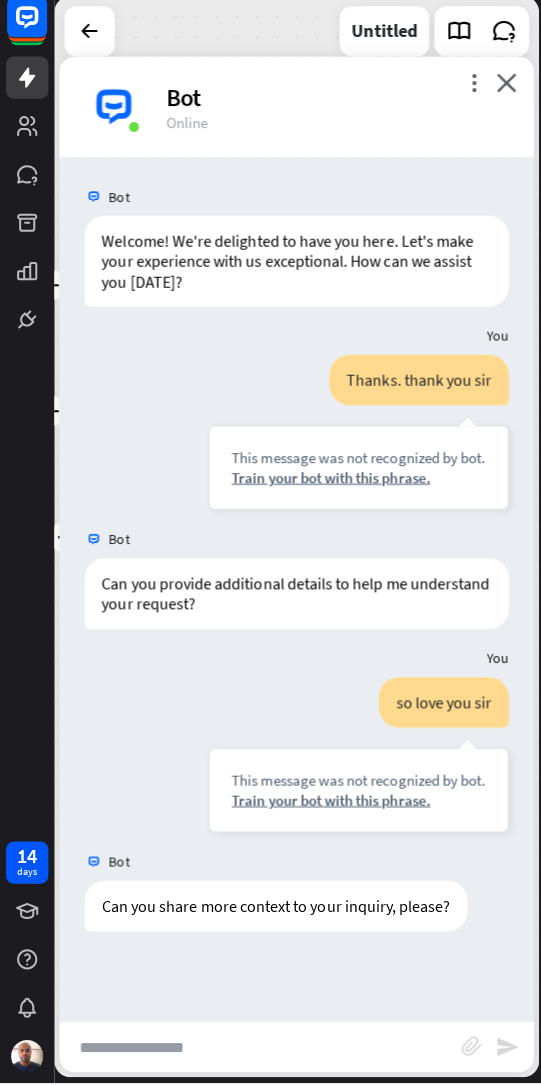 scroll, scrollTop: 0, scrollLeft: 0, axis: both 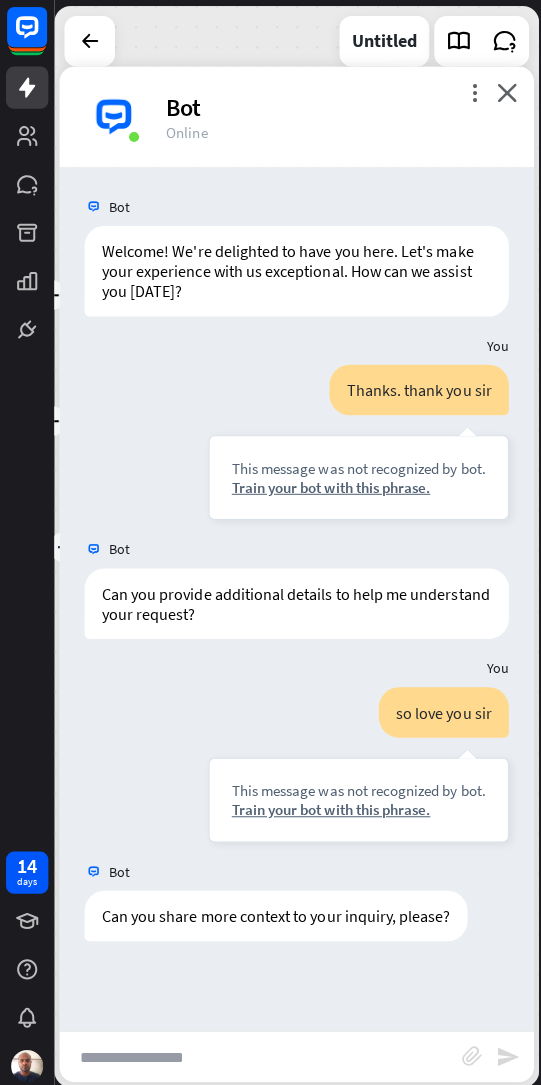 click at bounding box center [89, 41] 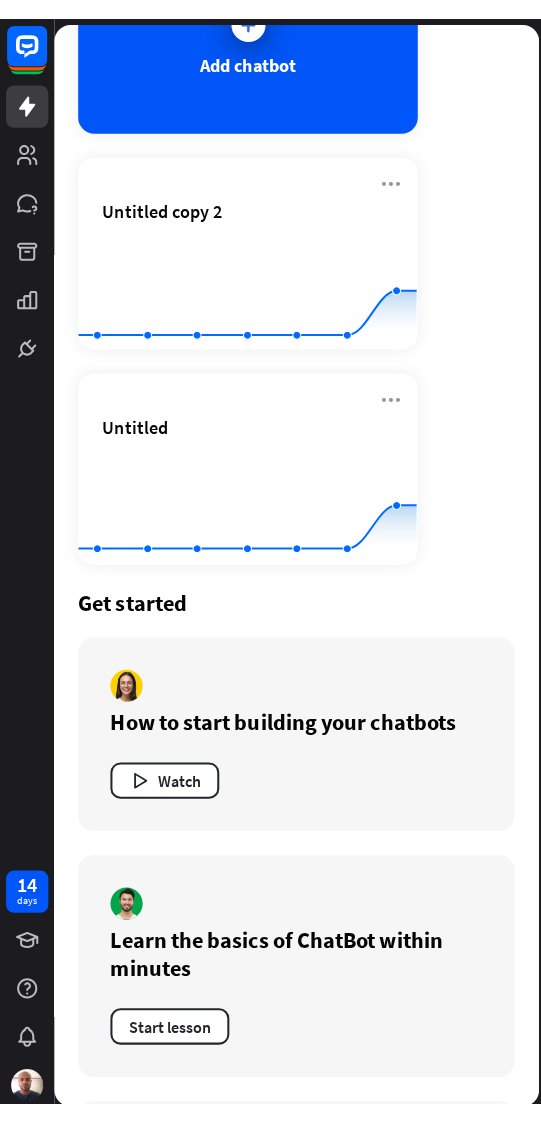 scroll, scrollTop: 0, scrollLeft: 0, axis: both 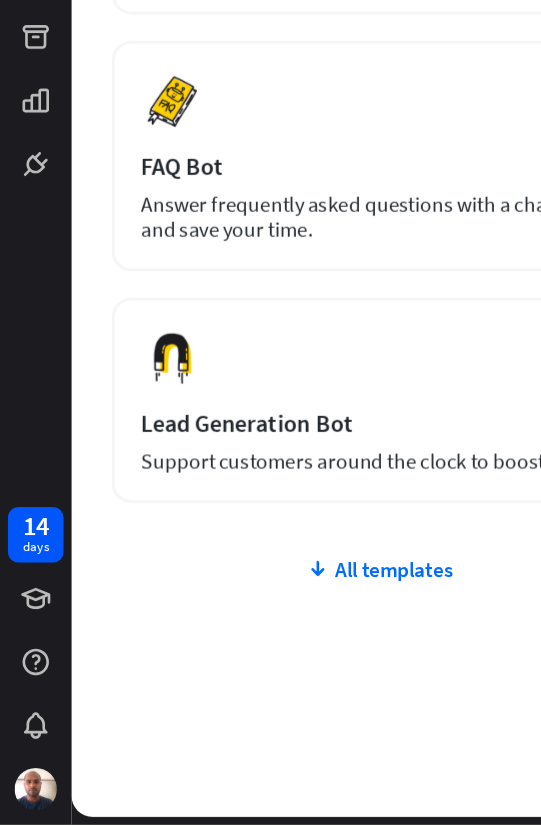 click on "All templates" at bounding box center [287, 633] 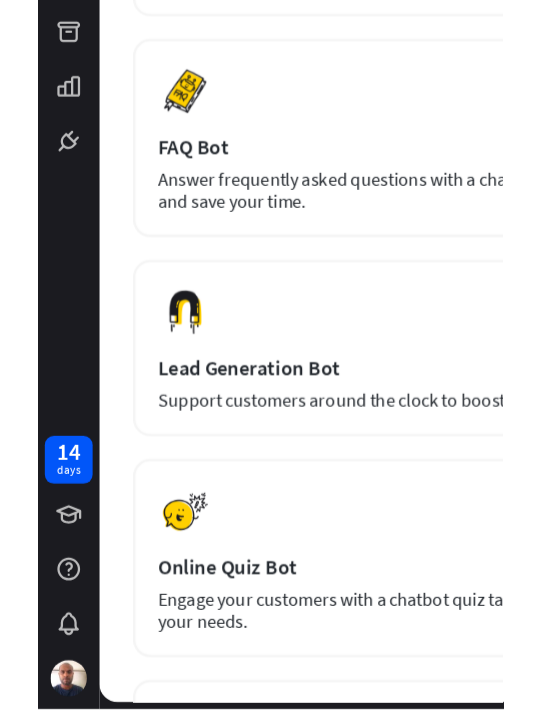 scroll, scrollTop: 0, scrollLeft: 0, axis: both 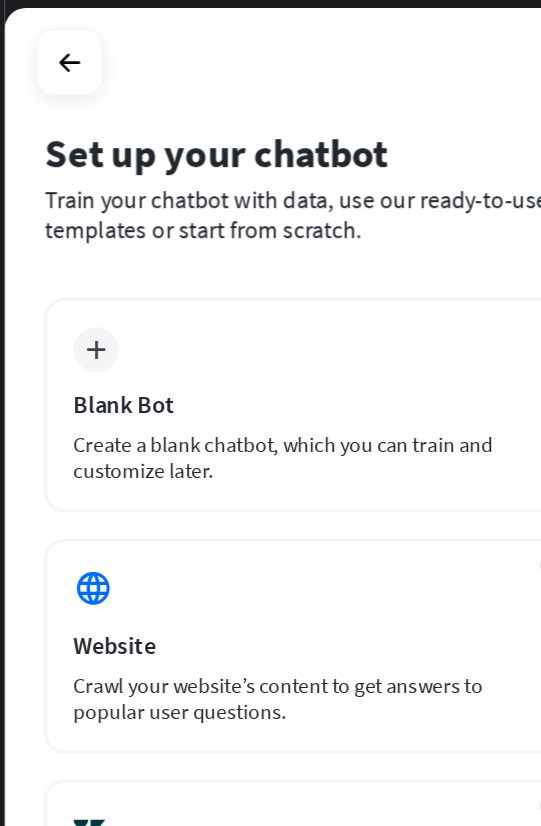 click on "Blank Bot" at bounding box center (287, 305) 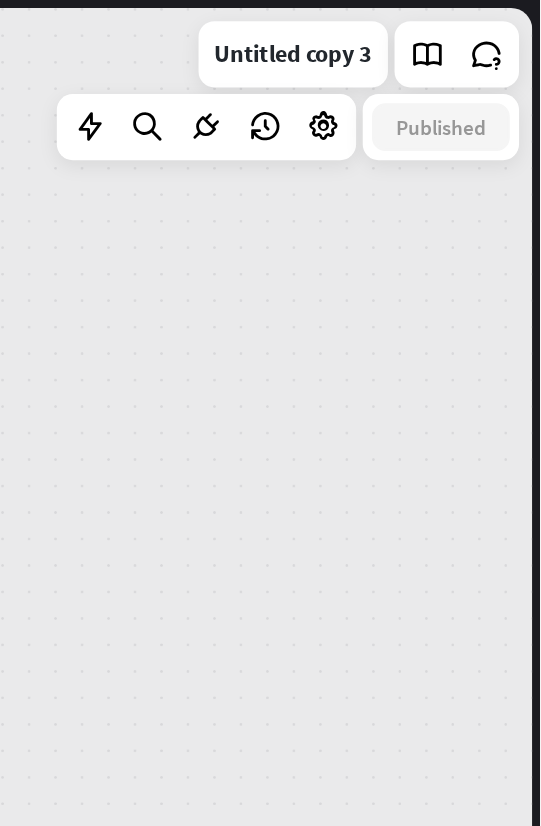click at bounding box center [245, 96] 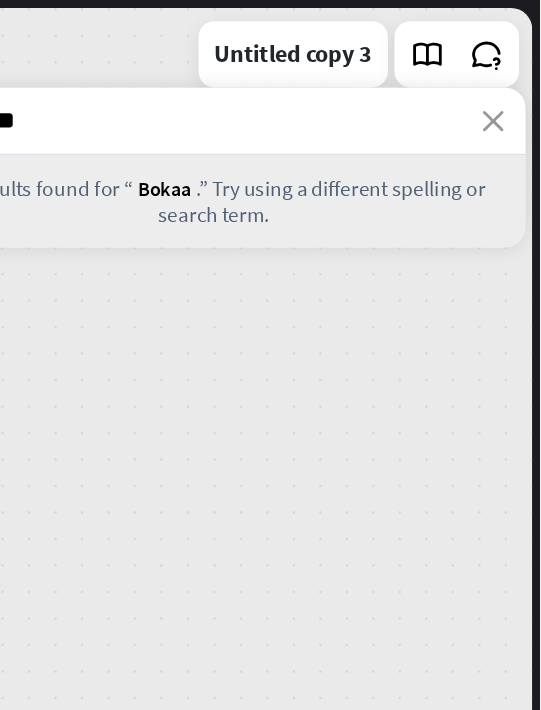 type on "*****" 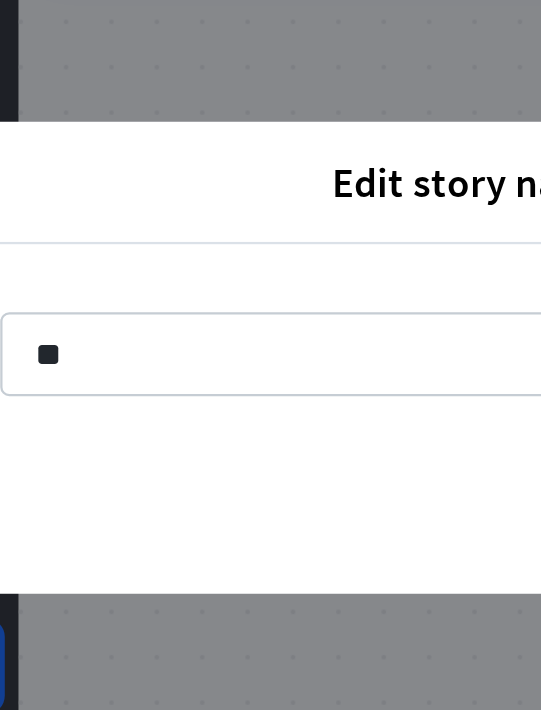 type on "*" 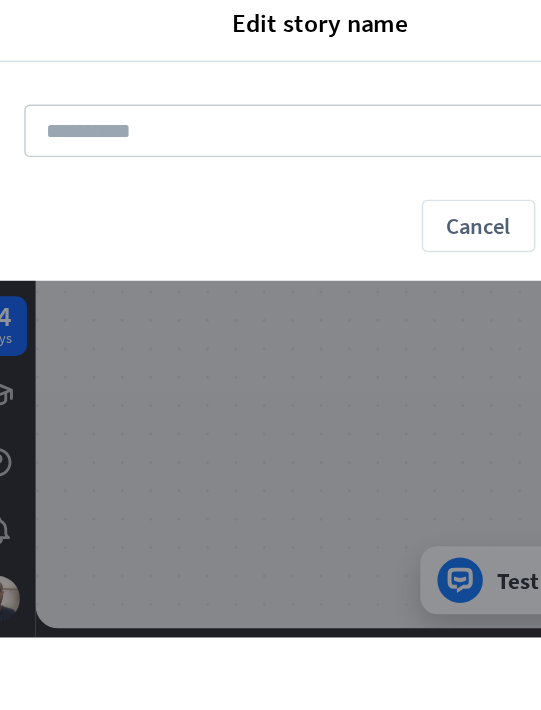 scroll, scrollTop: 0, scrollLeft: 0, axis: both 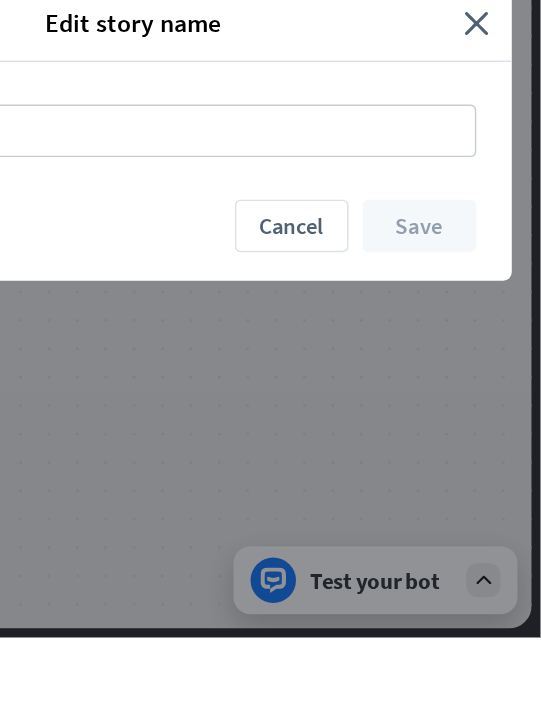 type 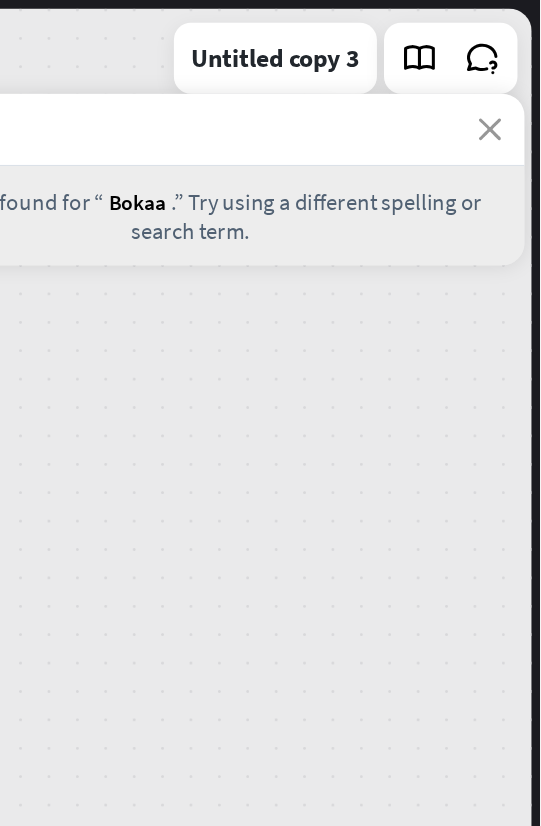 scroll, scrollTop: 0, scrollLeft: 0, axis: both 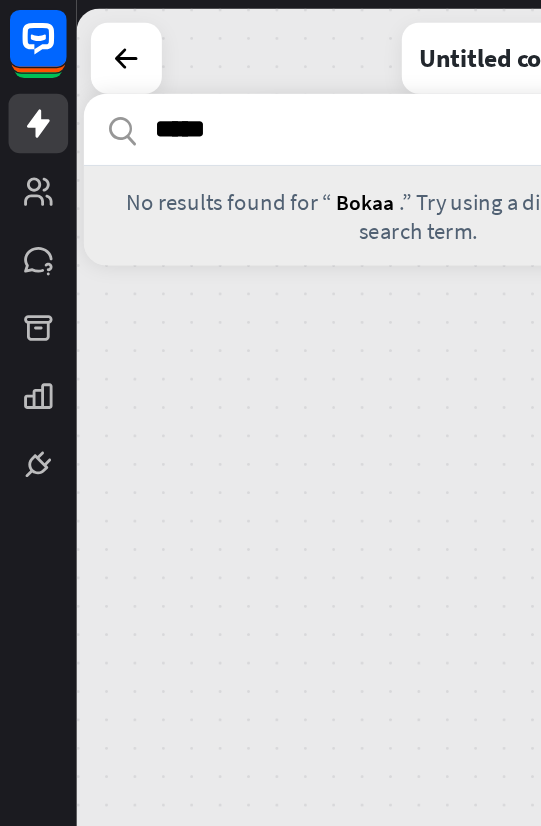 click at bounding box center (89, 41) 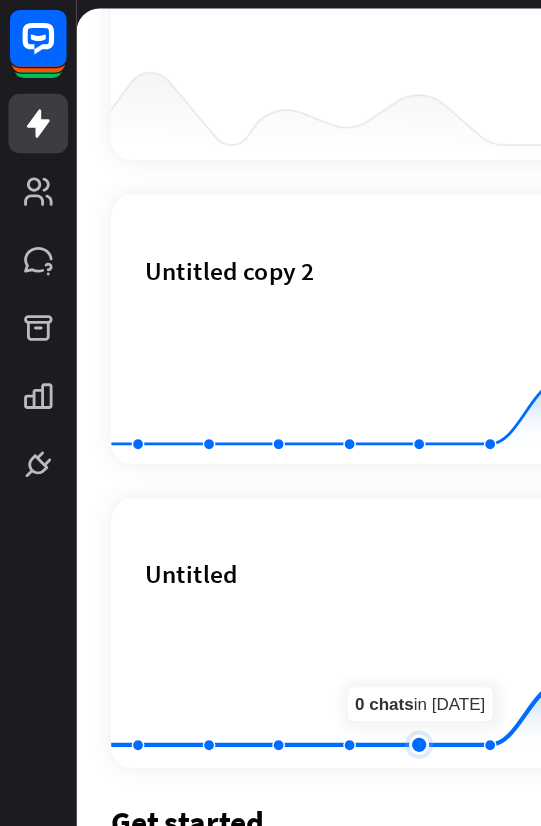 scroll, scrollTop: 927, scrollLeft: 0, axis: vertical 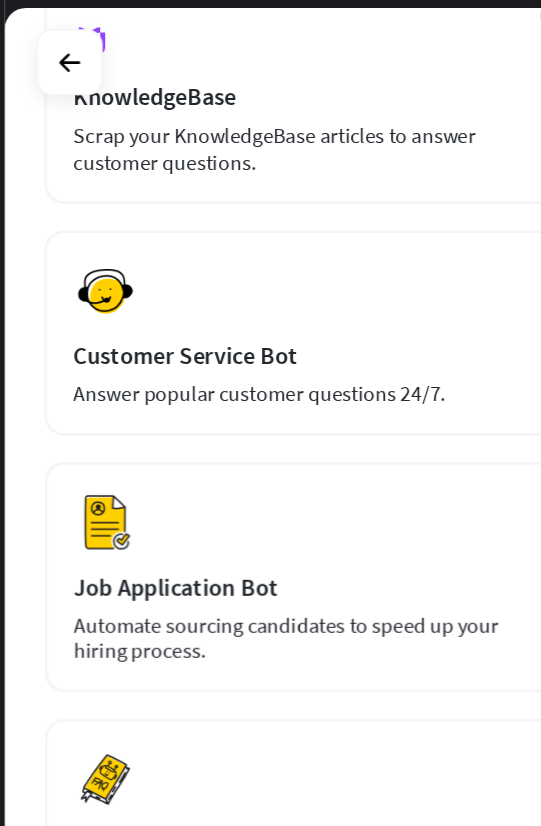 click at bounding box center (103, 47) 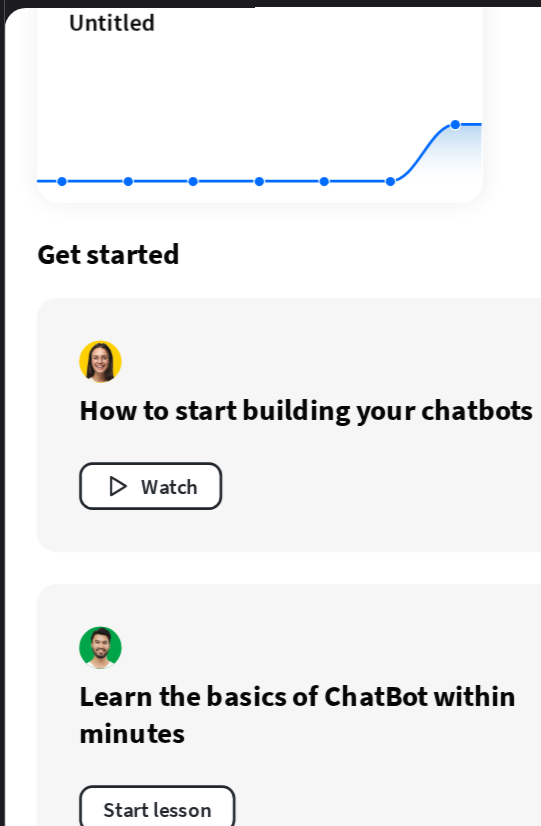 scroll, scrollTop: 927, scrollLeft: 0, axis: vertical 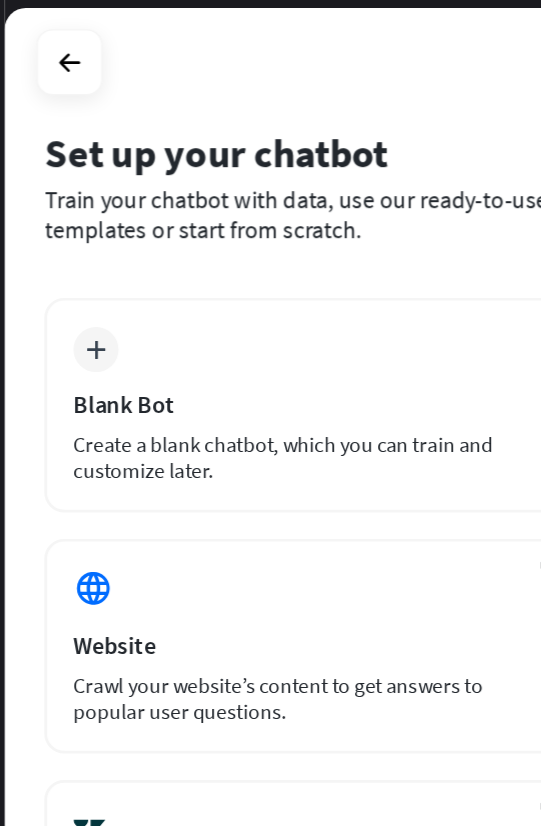 click at bounding box center [103, 47] 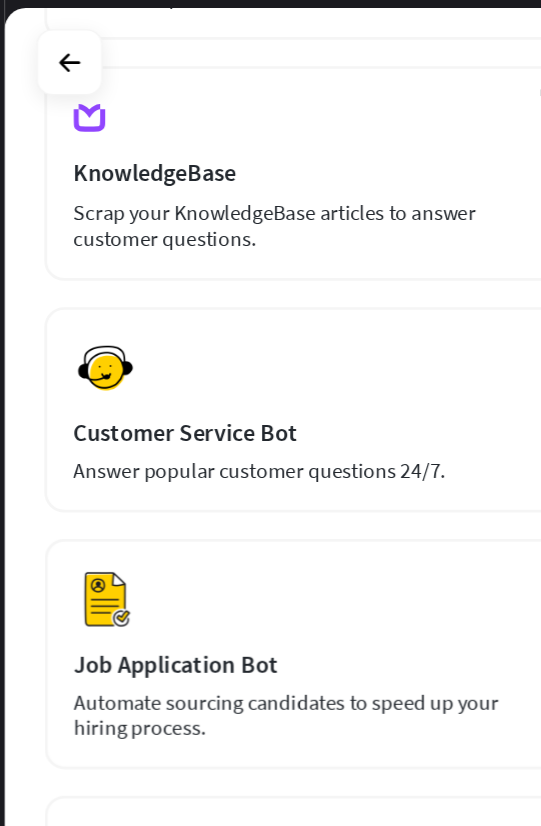 scroll, scrollTop: 1088, scrollLeft: 0, axis: vertical 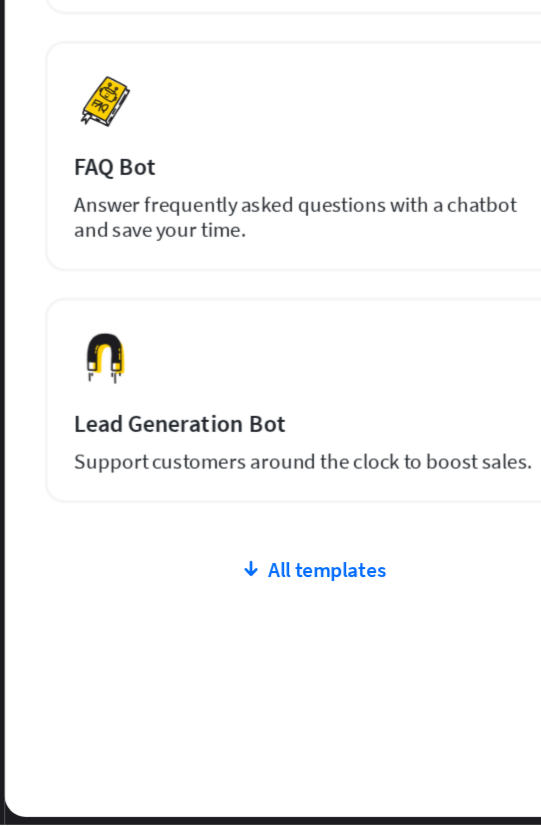 click on "All templates" at bounding box center (287, 633) 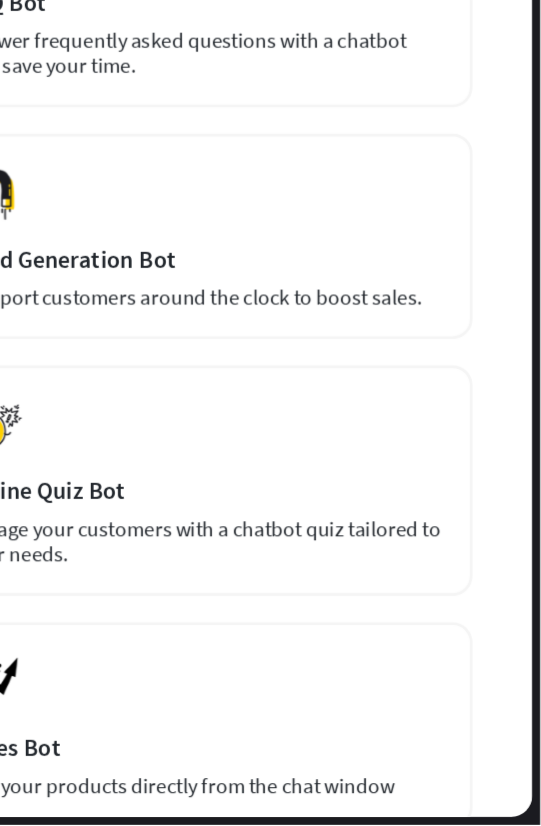 scroll, scrollTop: 0, scrollLeft: 0, axis: both 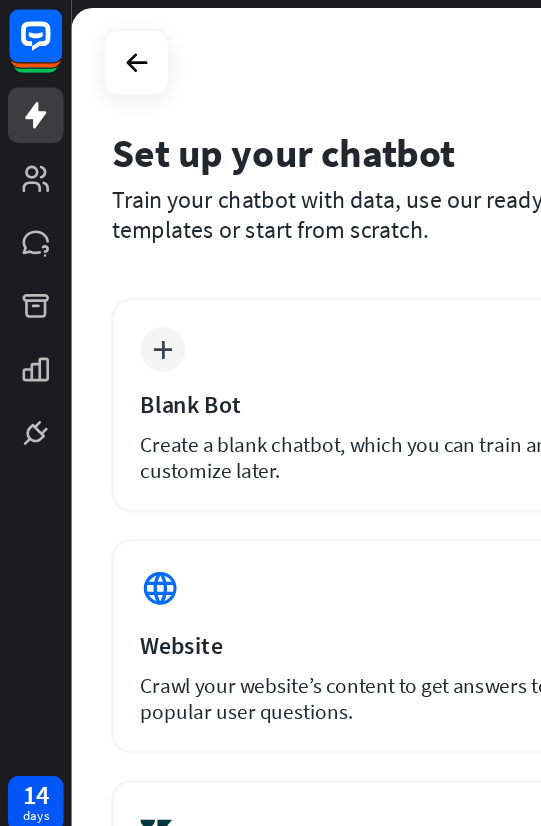 click on "Set up your chatbot" at bounding box center (287, 115) 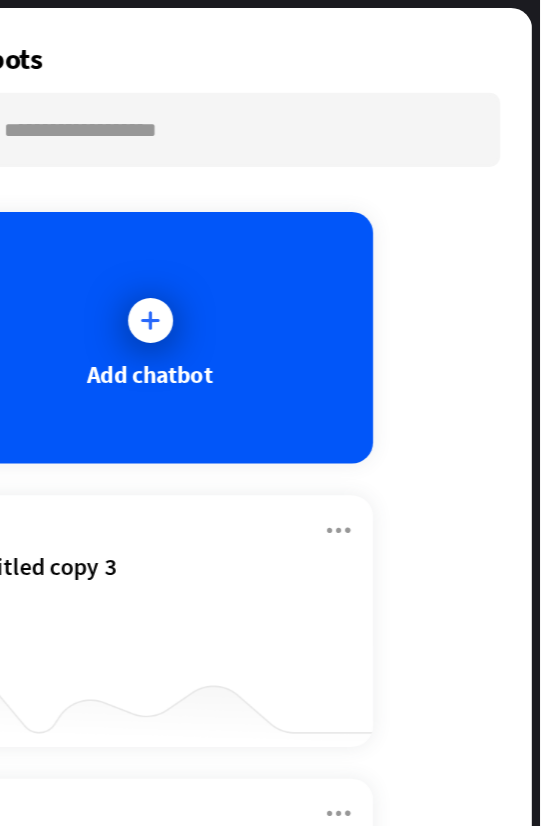 click on "Add chatbot" at bounding box center (246, 255) 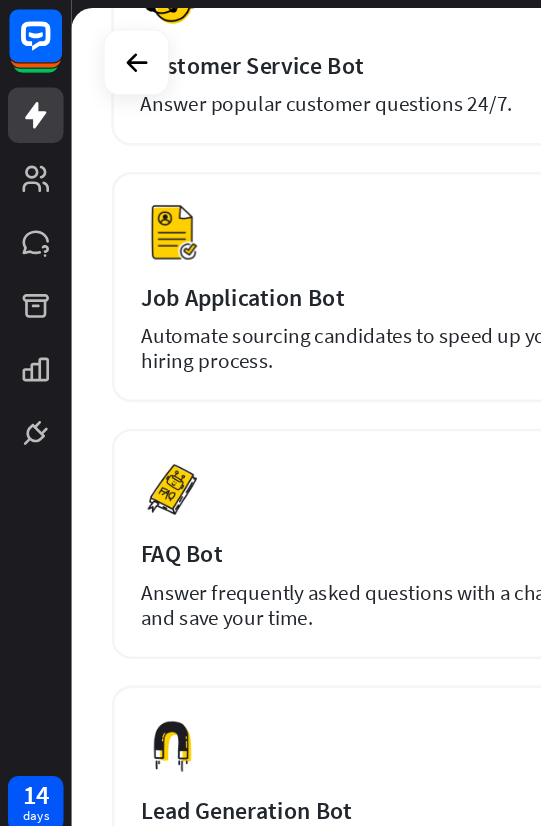 scroll, scrollTop: 1088, scrollLeft: 0, axis: vertical 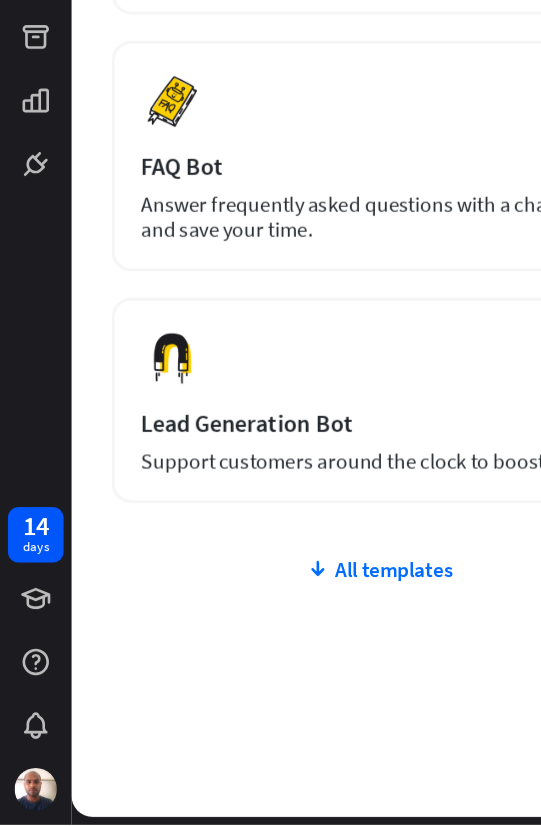 click on "All templates" at bounding box center (287, 633) 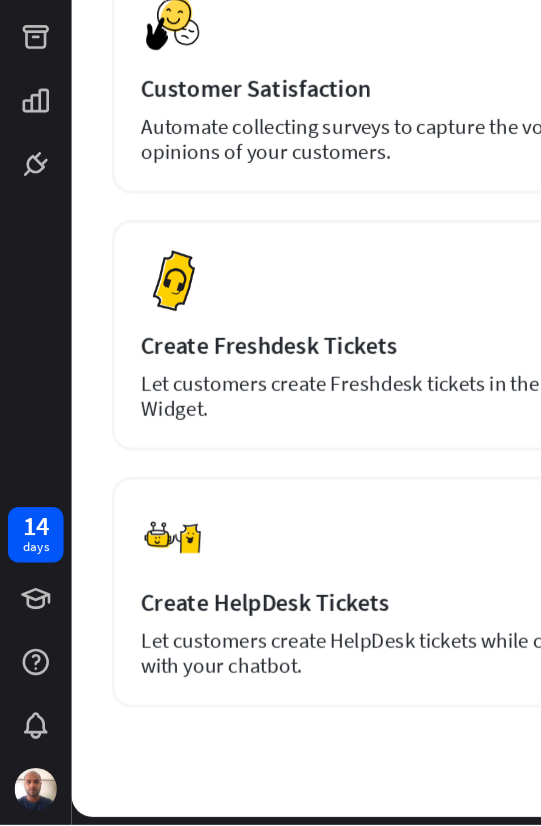 scroll, scrollTop: 2112, scrollLeft: 0, axis: vertical 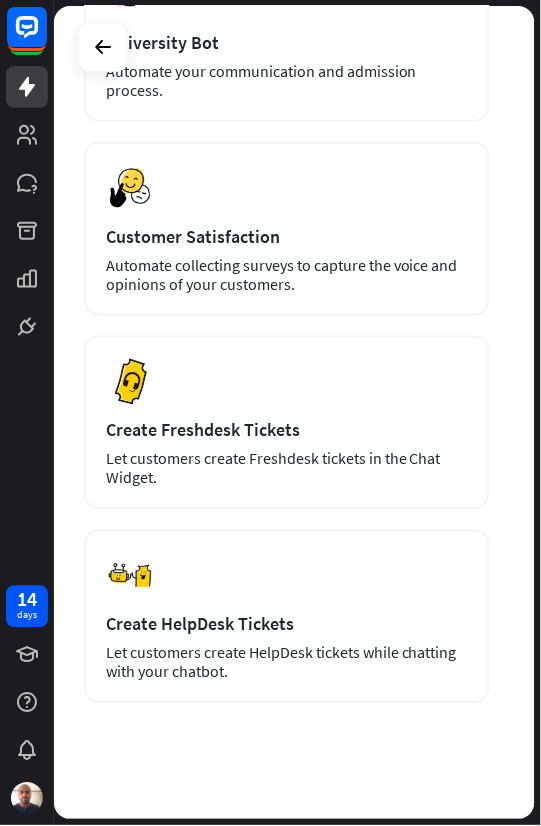 click on "Preview" at bounding box center (0, 0) 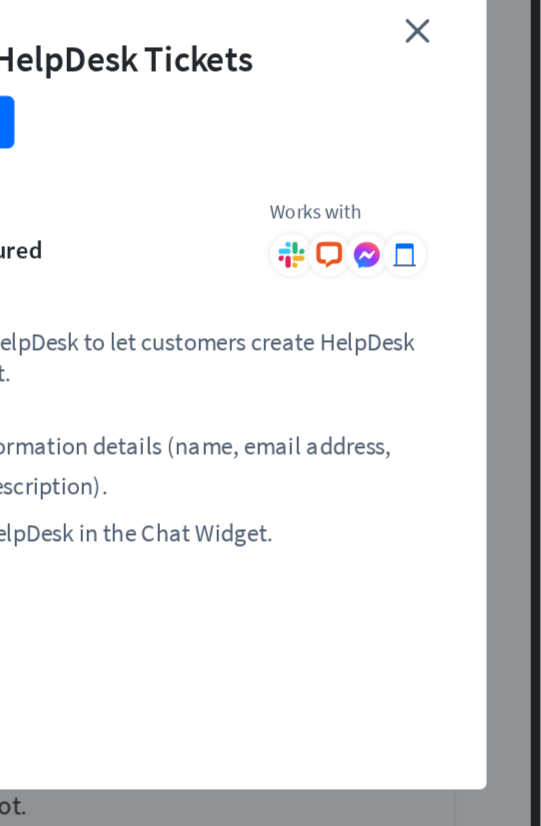 scroll, scrollTop: 0, scrollLeft: 0, axis: both 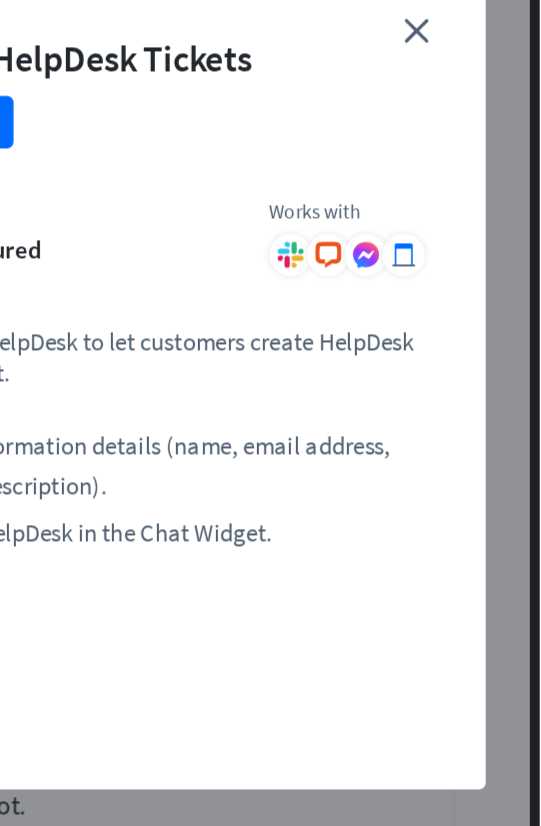 click on "close" at bounding box center (465, 200) 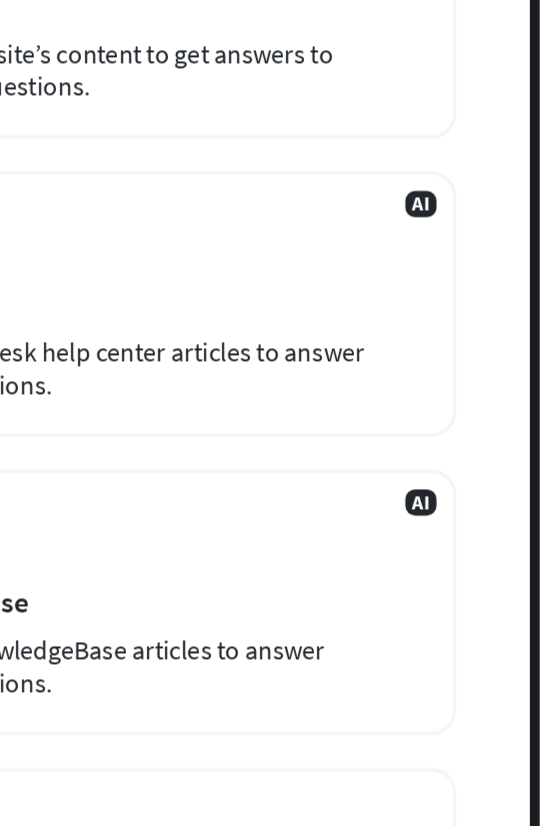scroll, scrollTop: 0, scrollLeft: 0, axis: both 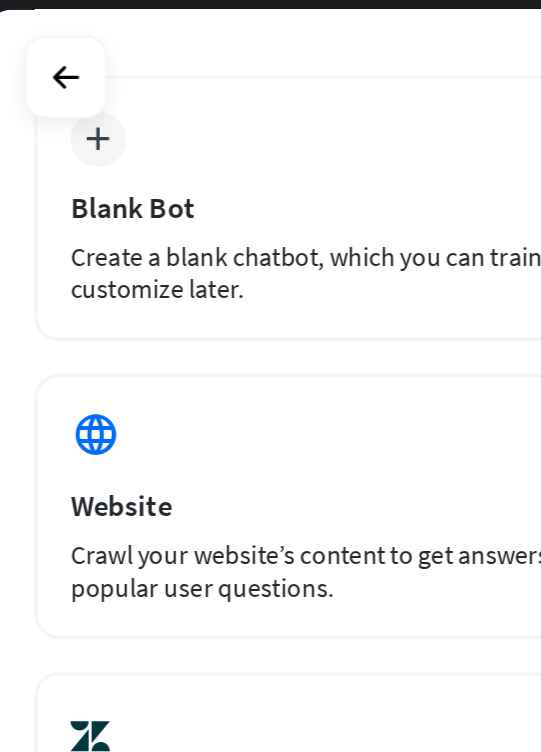 click on "Create a blank chatbot, which you can train and
customize later." at bounding box center [287, 166] 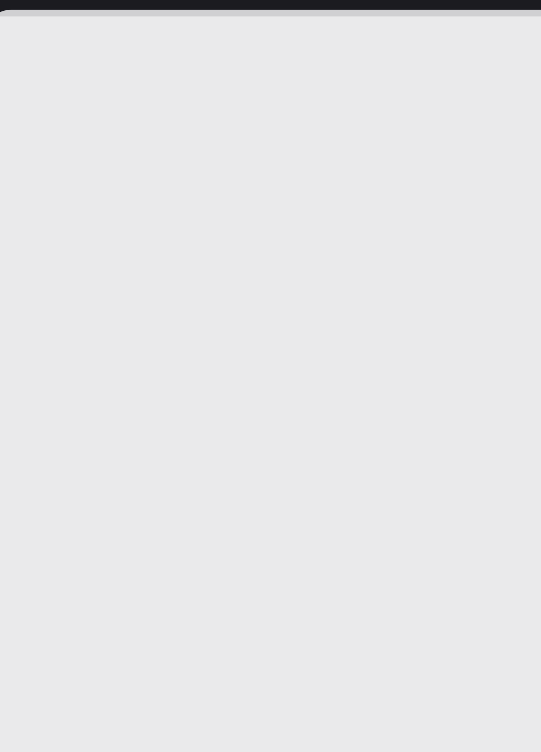 click at bounding box center [294, 376] 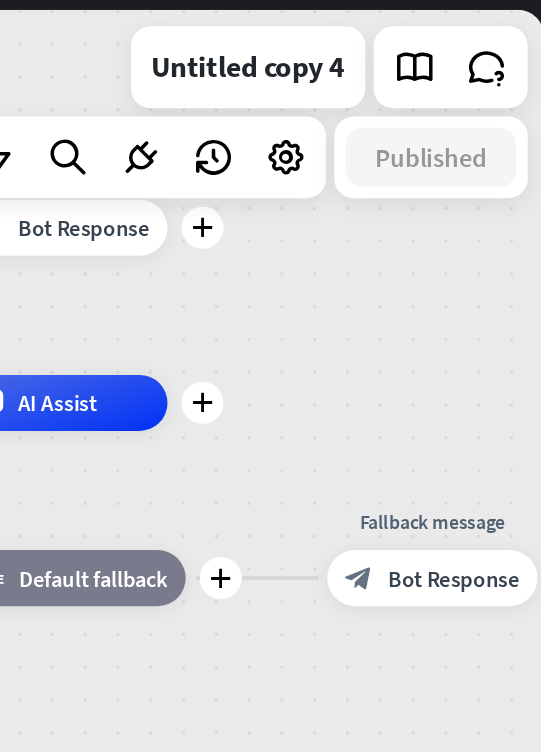 click at bounding box center [377, 96] 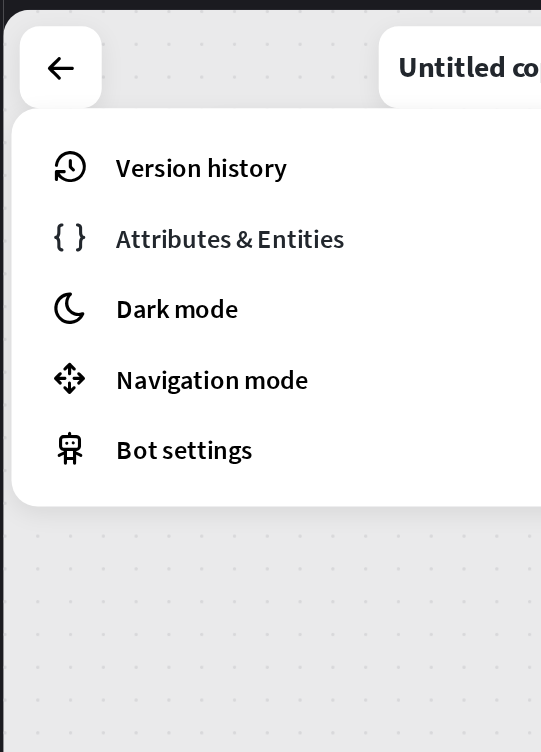 click on "Version history" at bounding box center (294, 101) 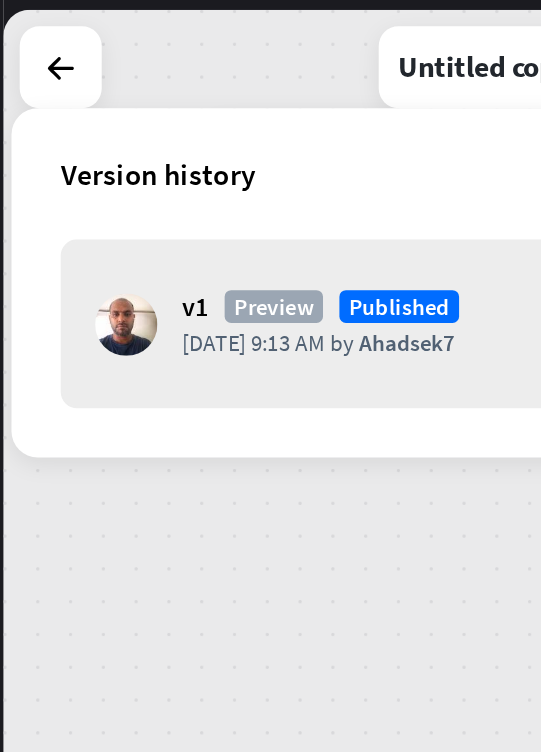 click on "Ahadsek7" at bounding box center (300, 209) 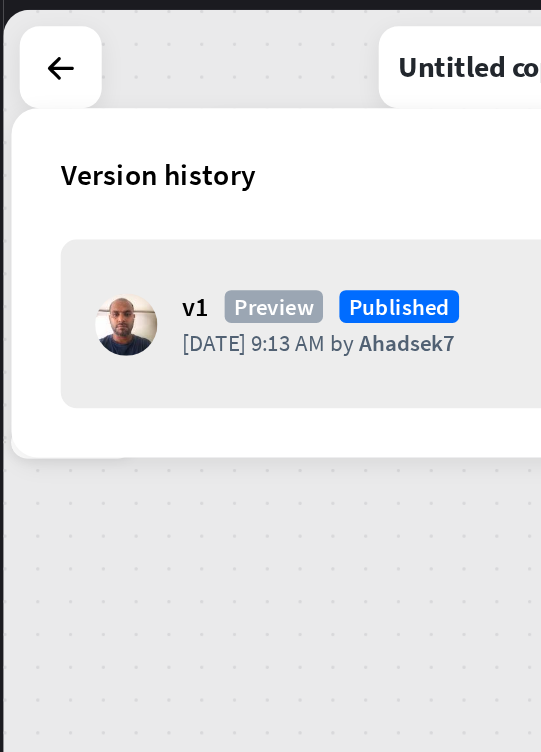 click on "Published" at bounding box center (295, 187) 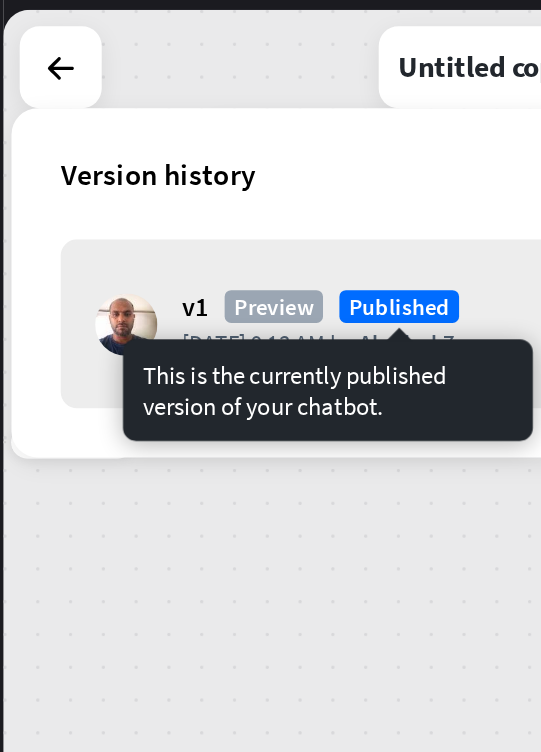 click on "Published" at bounding box center (295, 187) 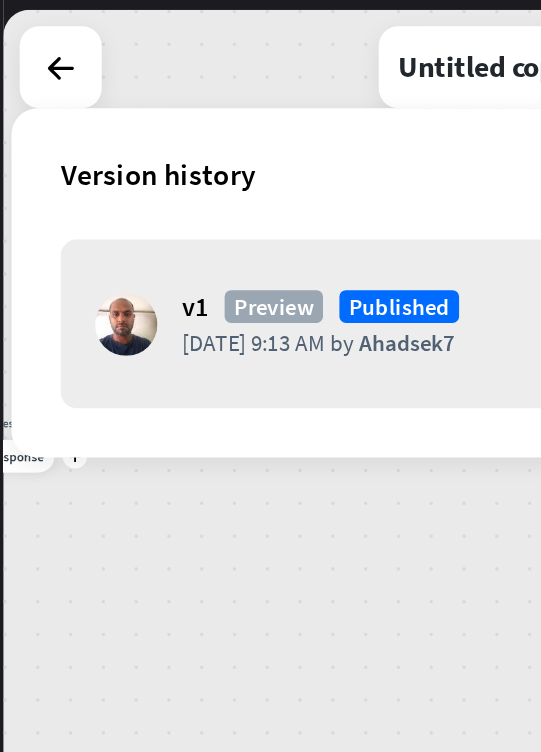 click on "v1
Preview
Published
Today 9:13 AM   by
Ahadsek7" at bounding box center (294, 197) 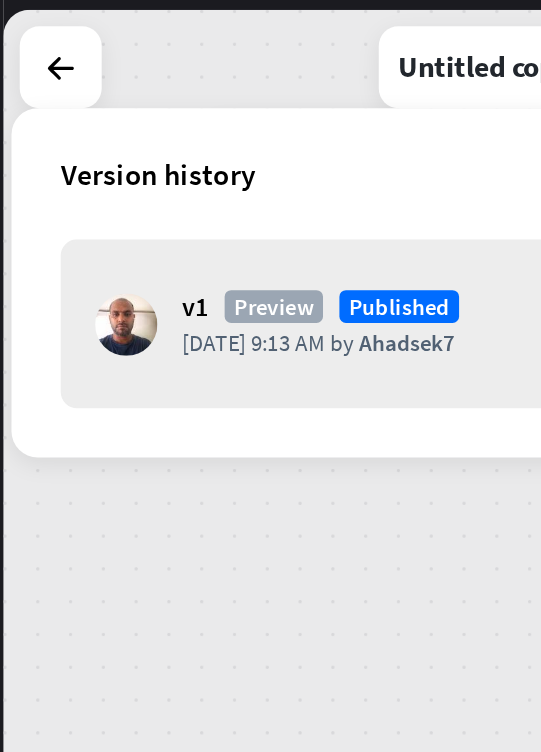 click on "Version history" at bounding box center (286, 106) 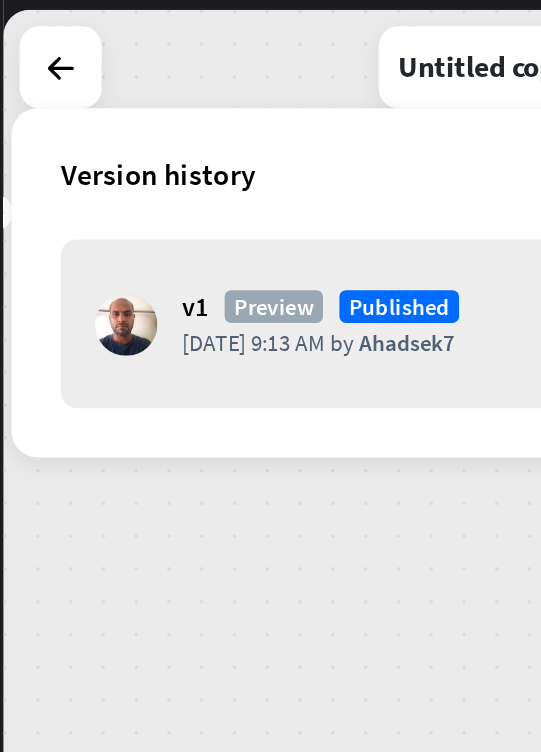 click on "plus     home_2   Start point               plus   Welcome message   block_bot_response   Bot Response               plus       AI Assist               plus     block_fallback   Default fallback               plus   Fallback message   block_bot_response   Bot Response" at bounding box center [294, 376] 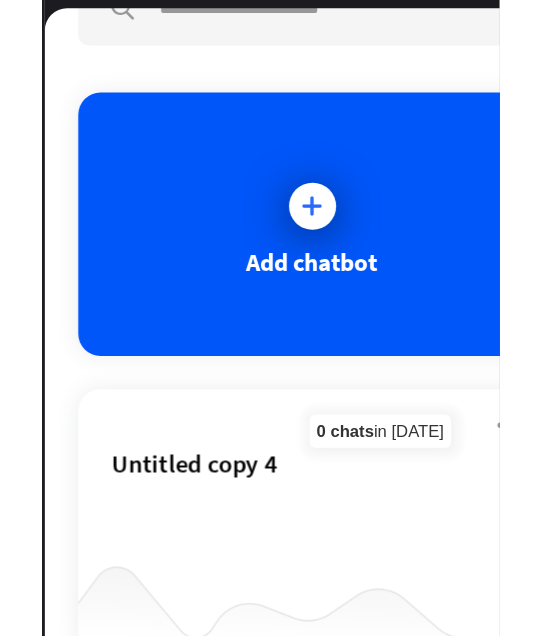 scroll, scrollTop: 0, scrollLeft: 0, axis: both 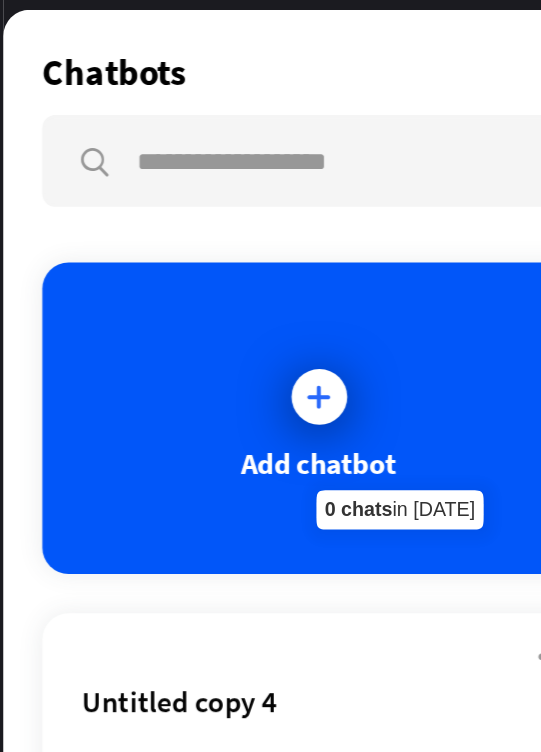 click on "Add chatbot" at bounding box center (246, 255) 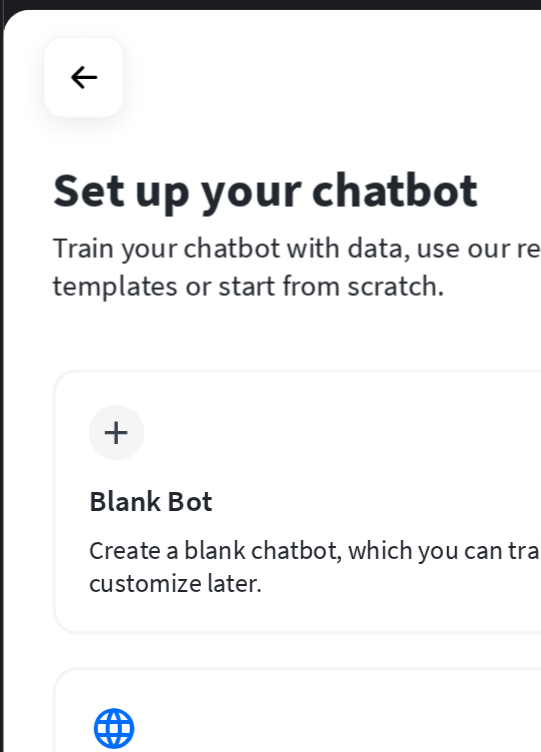click on "plus" at bounding box center (123, 264) 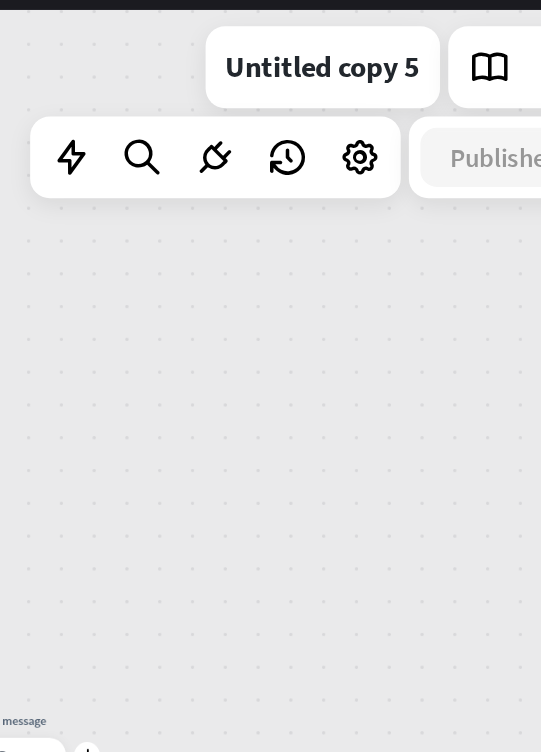 click at bounding box center (245, 96) 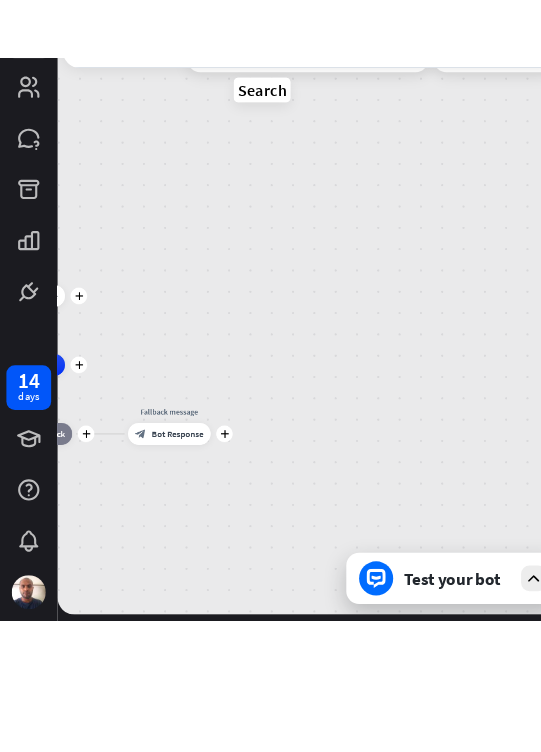 scroll, scrollTop: 0, scrollLeft: 0, axis: both 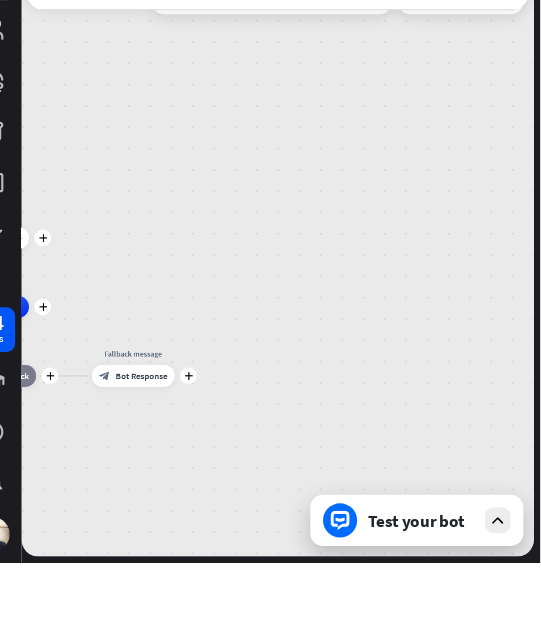 click on "search   close" at bounding box center [294, 345] 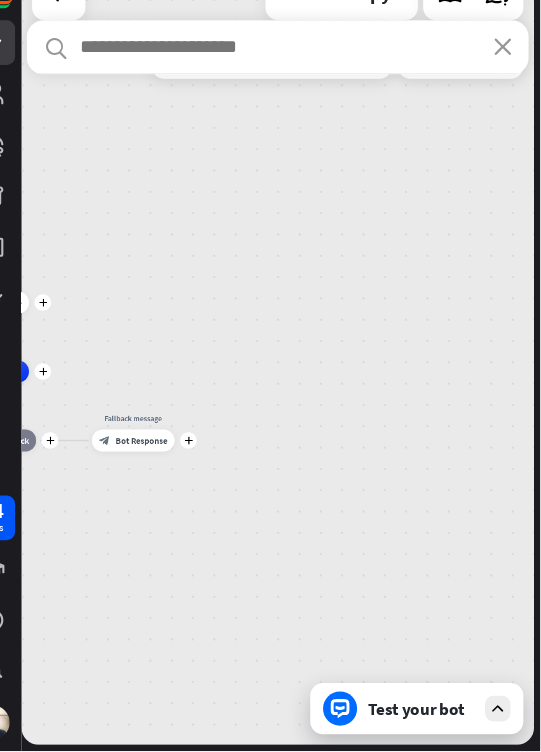 click on "plus     home_2   Start point               plus   Welcome message   block_bot_response   Bot Response               plus       AI Assist               plus     block_fallback   Default fallback               plus   Fallback message   block_bot_response   Bot Response" at bounding box center (294, 376) 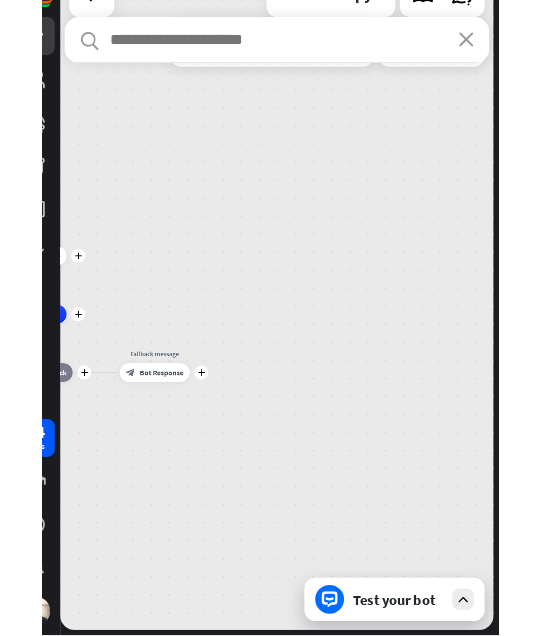 scroll, scrollTop: 0, scrollLeft: 0, axis: both 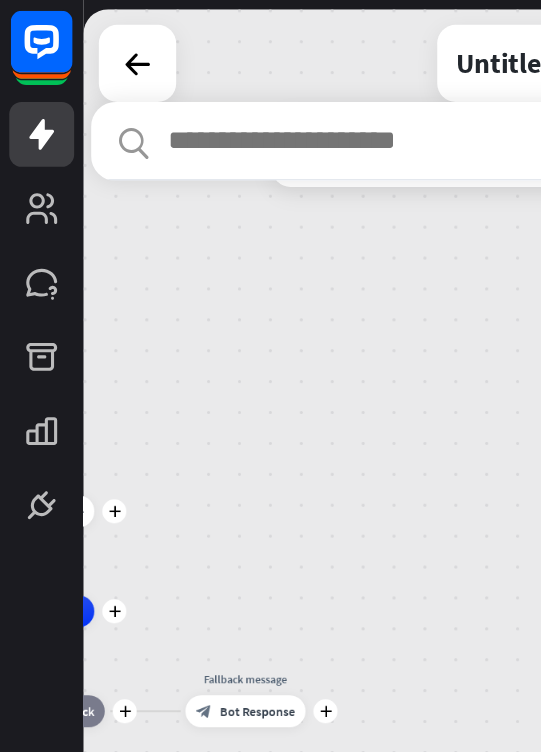 click at bounding box center [294, 91] 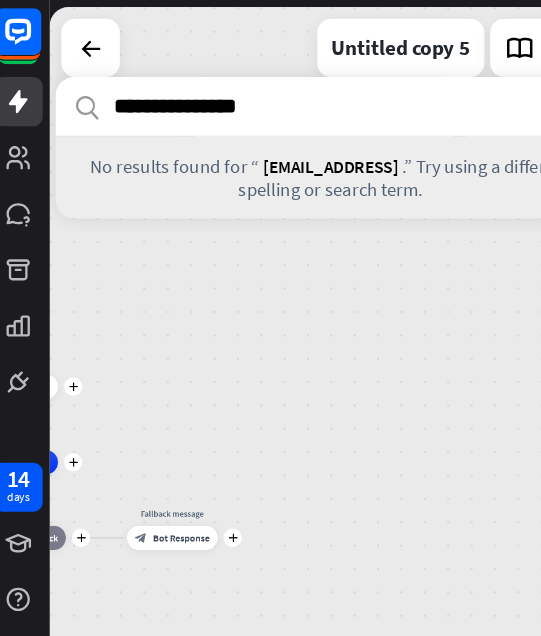 click on "Ahadsek7@gmail" at bounding box center [295, 142] 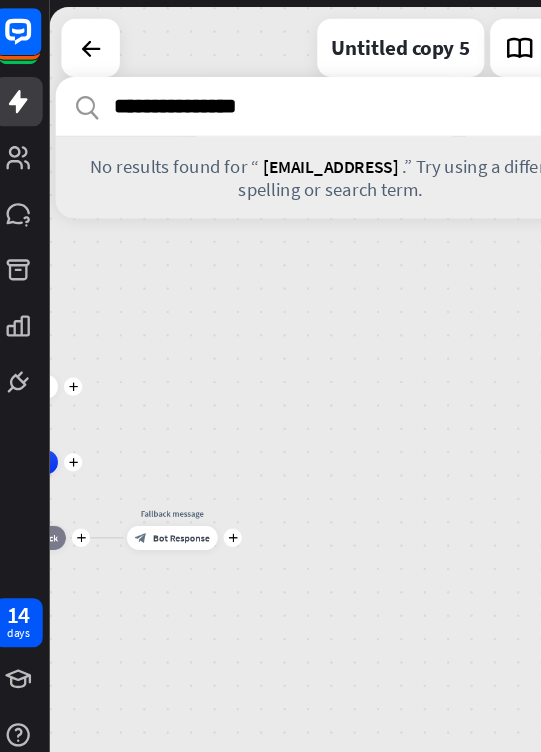 click on "**********" at bounding box center [294, 91] 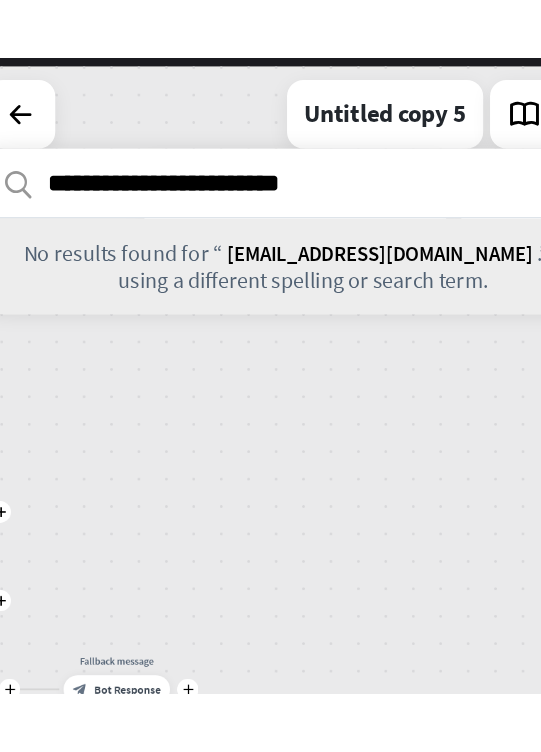 scroll, scrollTop: 0, scrollLeft: 0, axis: both 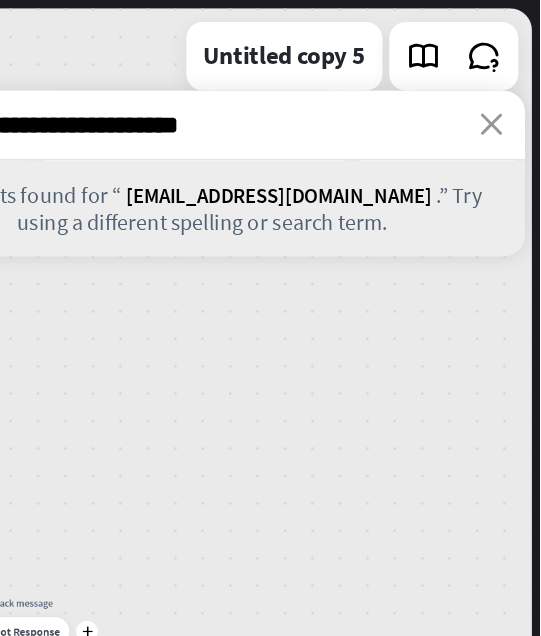 type on "**********" 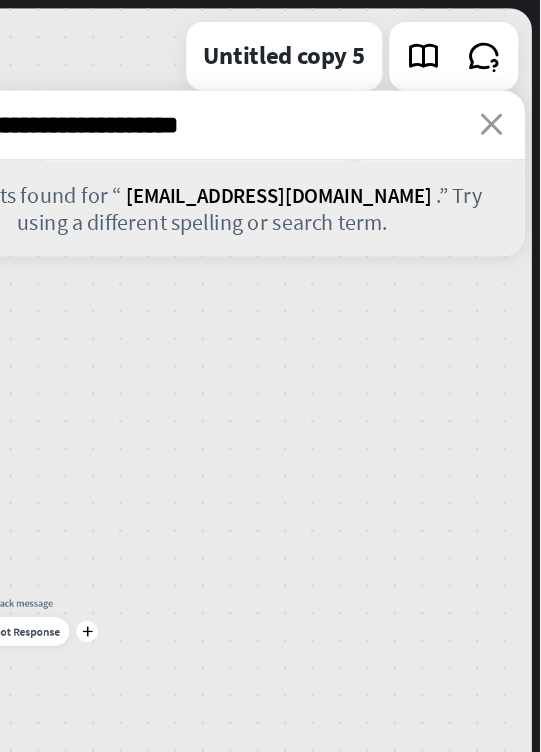 scroll, scrollTop: 0, scrollLeft: 0, axis: both 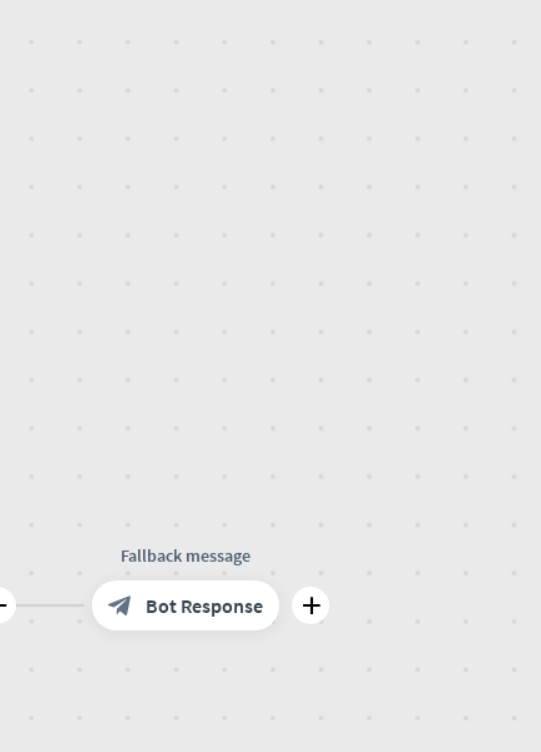click on "**********" at bounding box center [294, 403] 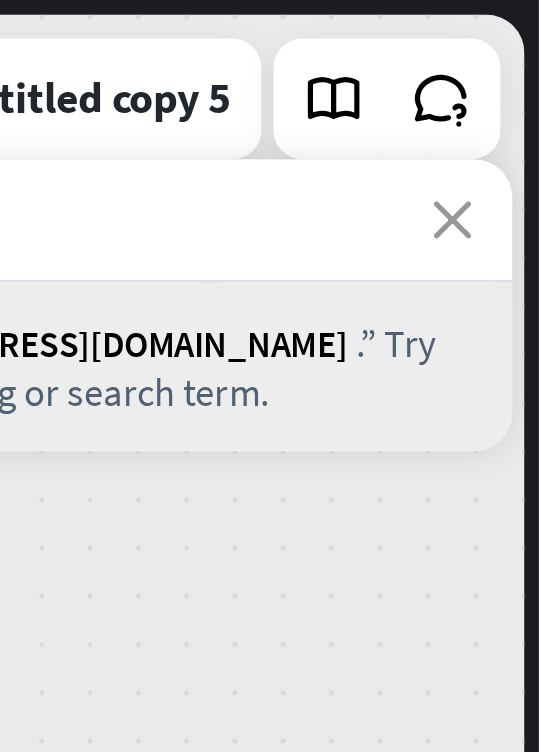 scroll, scrollTop: 0, scrollLeft: 0, axis: both 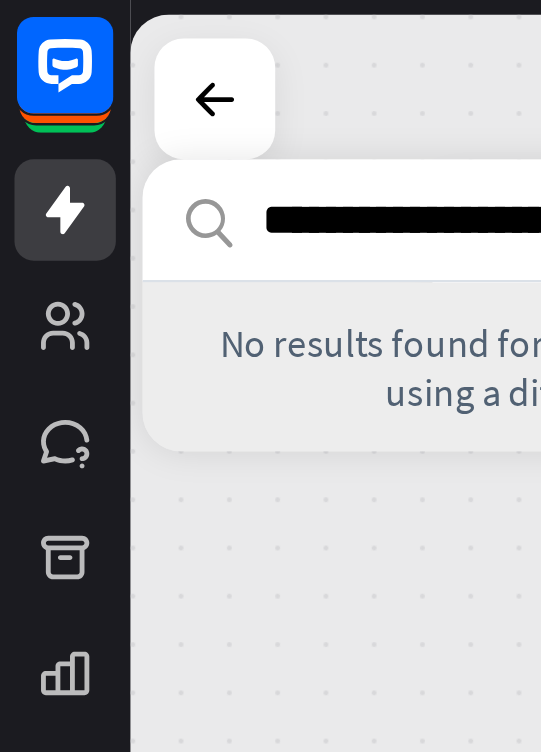 click at bounding box center [89, 41] 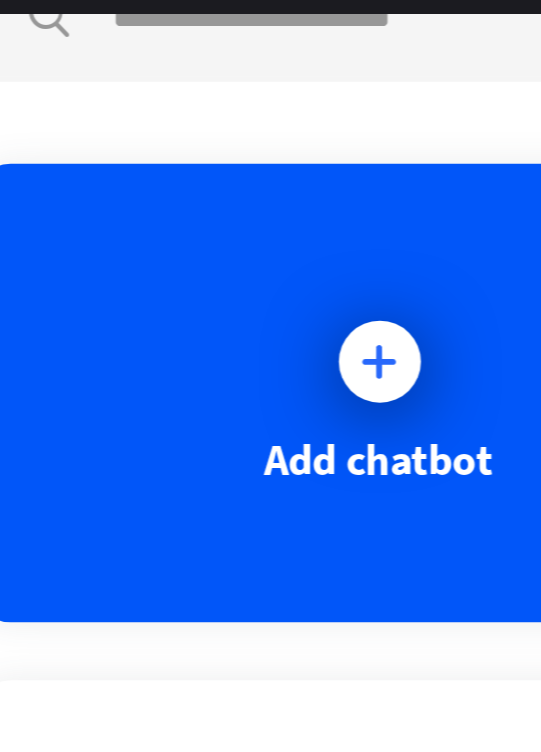 scroll, scrollTop: 93, scrollLeft: 0, axis: vertical 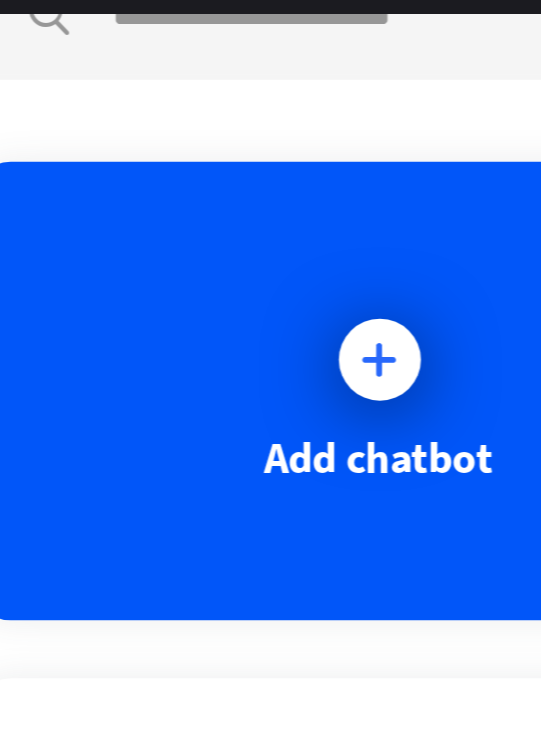click at bounding box center [247, 149] 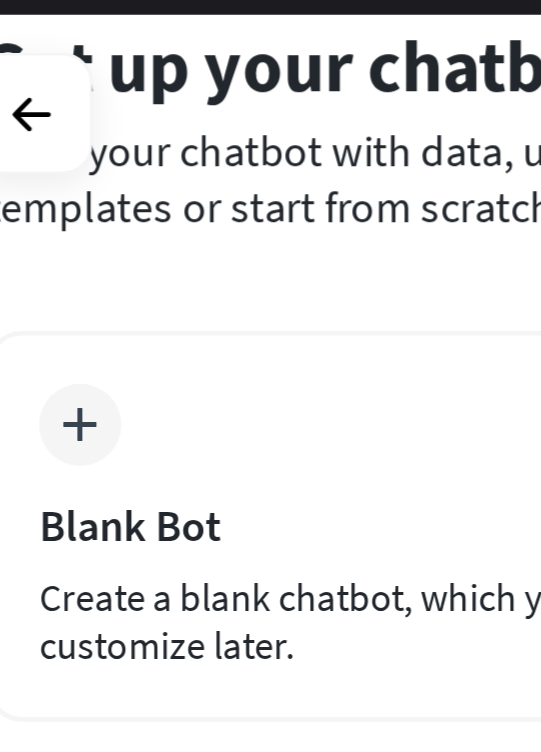 scroll, scrollTop: 89, scrollLeft: 0, axis: vertical 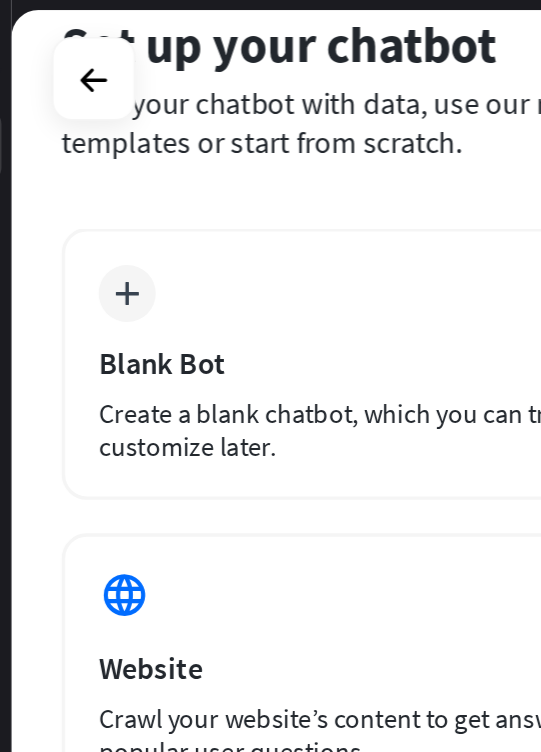 click on "Create a blank chatbot, which you can train and
customize later." at bounding box center (287, 256) 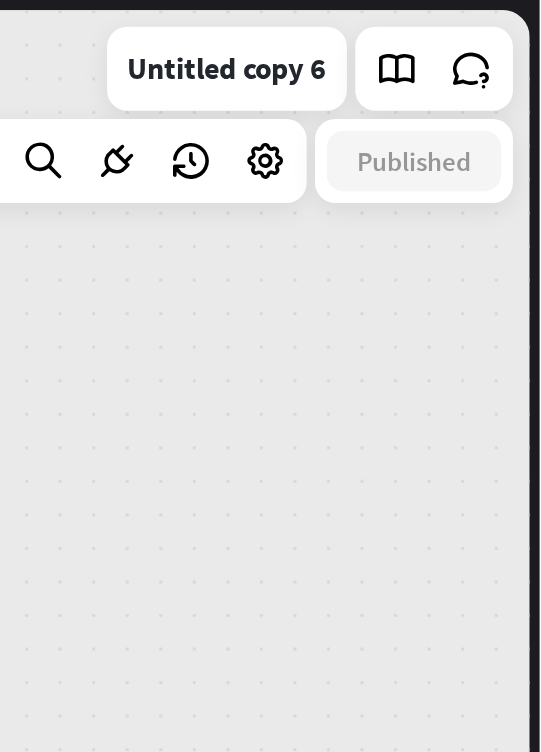 scroll, scrollTop: 0, scrollLeft: 0, axis: both 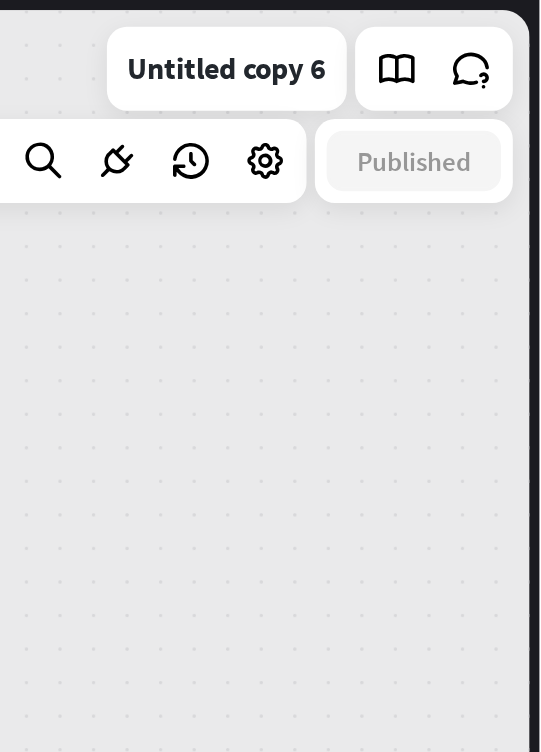 click at bounding box center (377, 96) 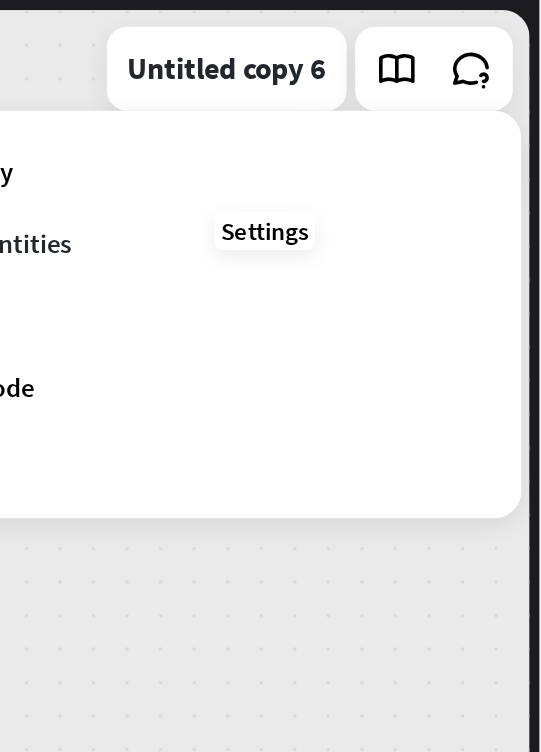 scroll, scrollTop: 0, scrollLeft: 0, axis: both 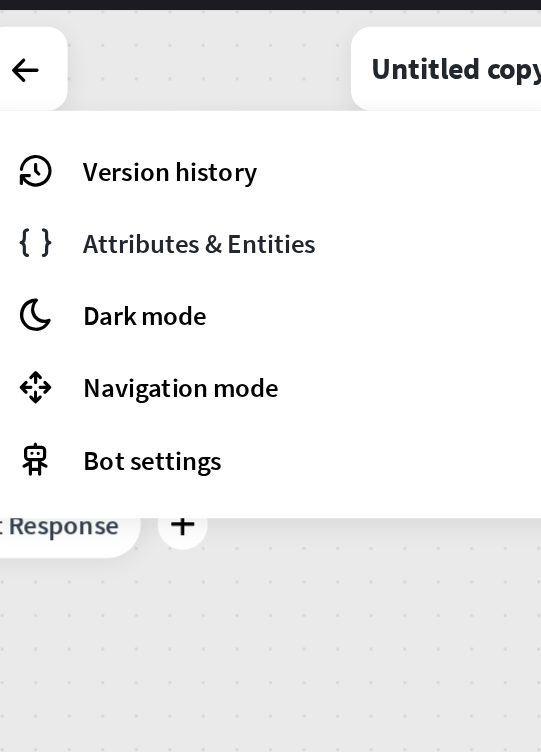 click on "Version history" at bounding box center (175, 102) 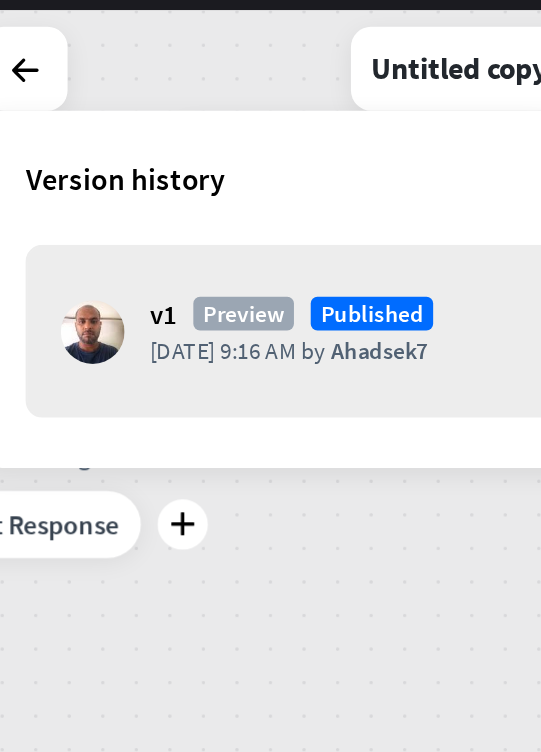 click on "Published" at bounding box center [295, 187] 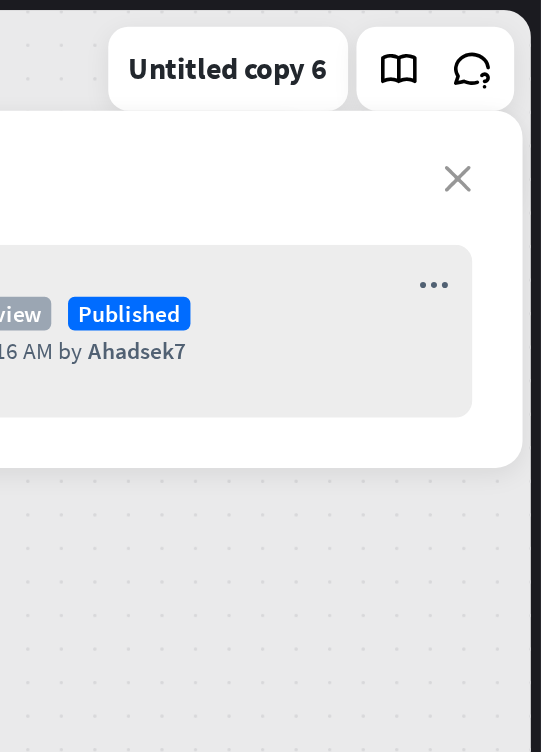scroll, scrollTop: 0, scrollLeft: 0, axis: both 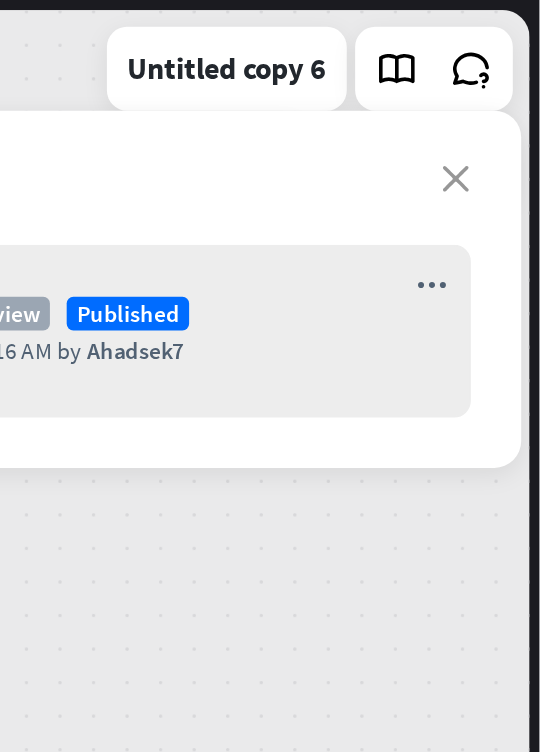 click on "v1
Preview
Published
Today 9:16 AM   by
Ahadsek7" at bounding box center [294, 197] 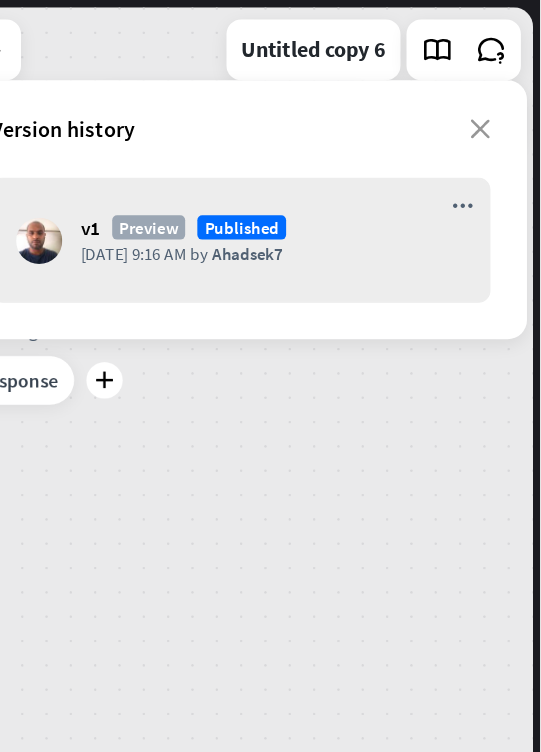 click on "more_horiz" at bounding box center (477, 169) 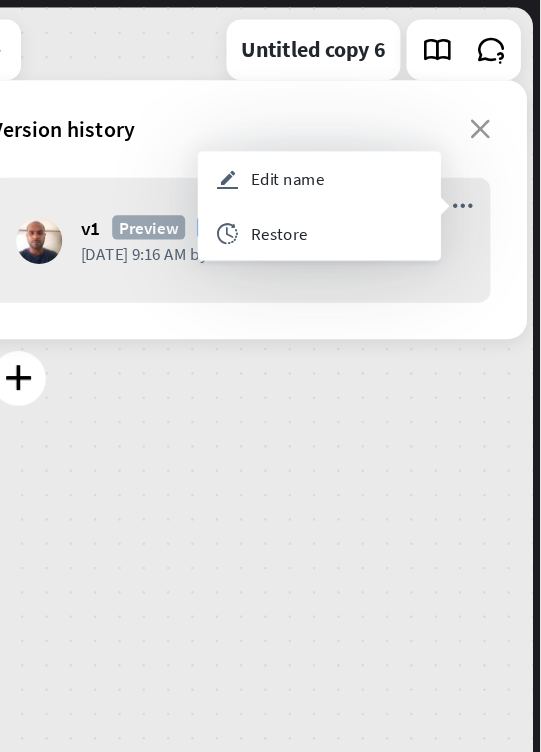 click on "archives   Restore" at bounding box center (359, 191) 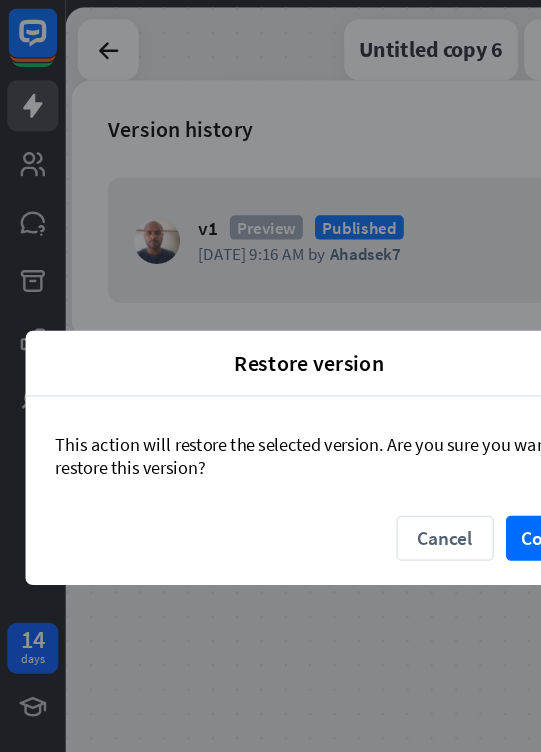 click on "Restore version
close
This action will restore the selected version. Are you sure you want to
restore this version?
Cancel   Confirm" at bounding box center (270, 376) 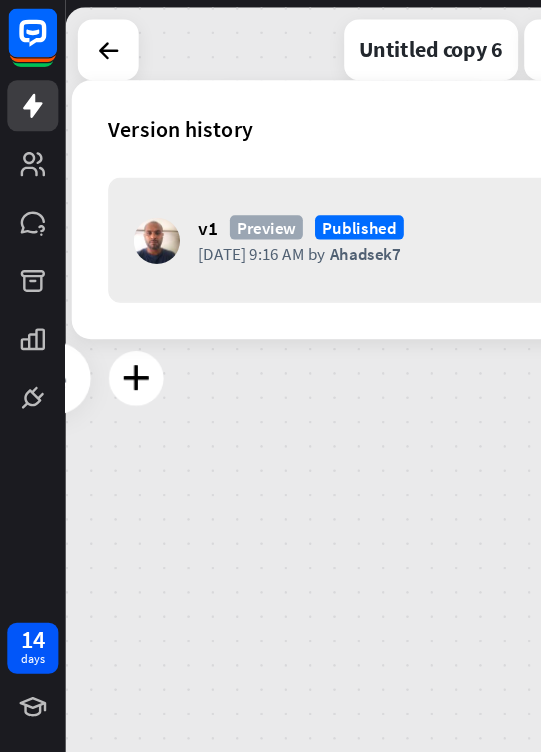 click on "plus" at bounding box center (112, 311) 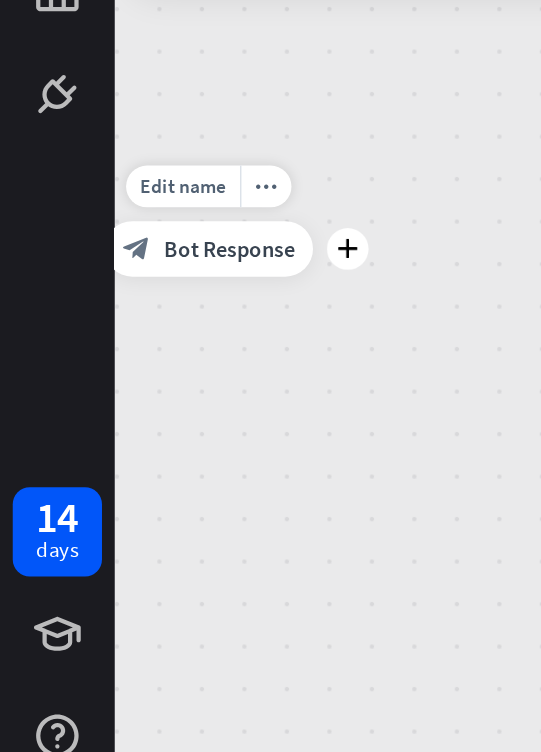 click on "plus     home_2   Start point               plus   Welcome message   block_bot_response   Bot Response               plus       AI Assist               plus     block_fallback   Default fallback       Edit name   more_horiz         plus     block_bot_response   Bot Response" at bounding box center (294, 376) 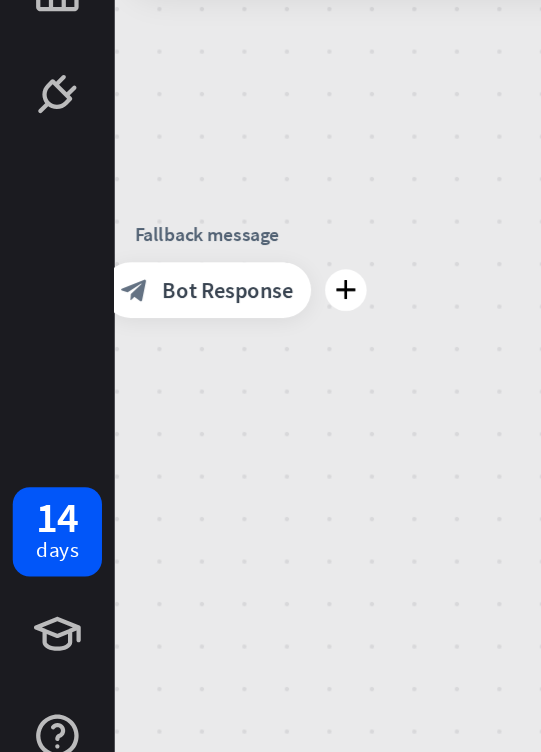 click on "plus" at bounding box center (163, 419) 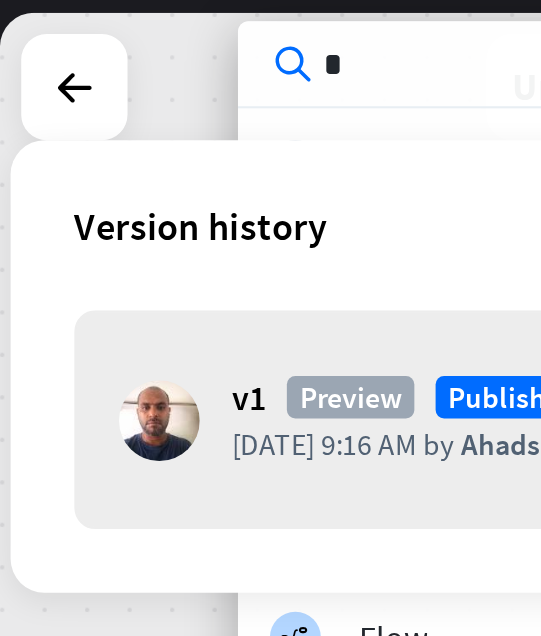 type on "**" 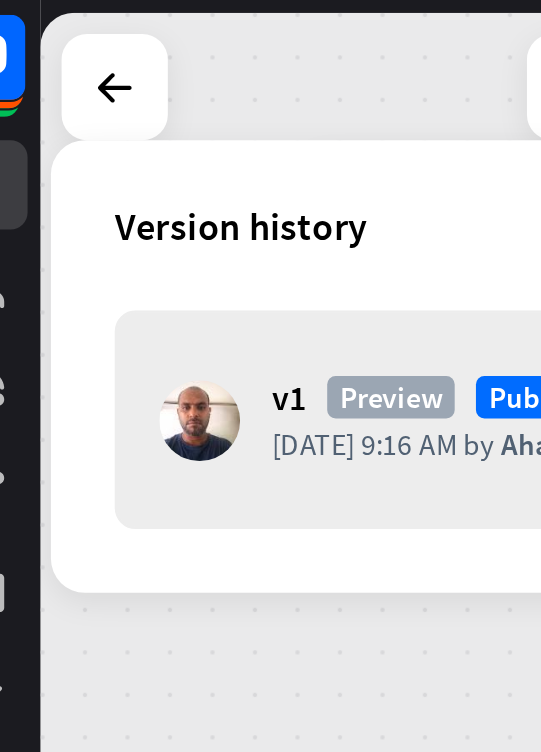 click at bounding box center (89, 41) 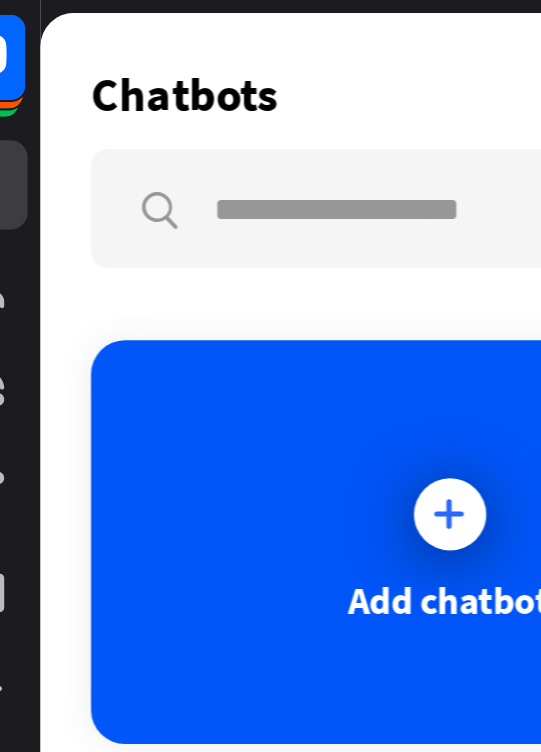 click on "Chatbots   search" at bounding box center [294, 78] 